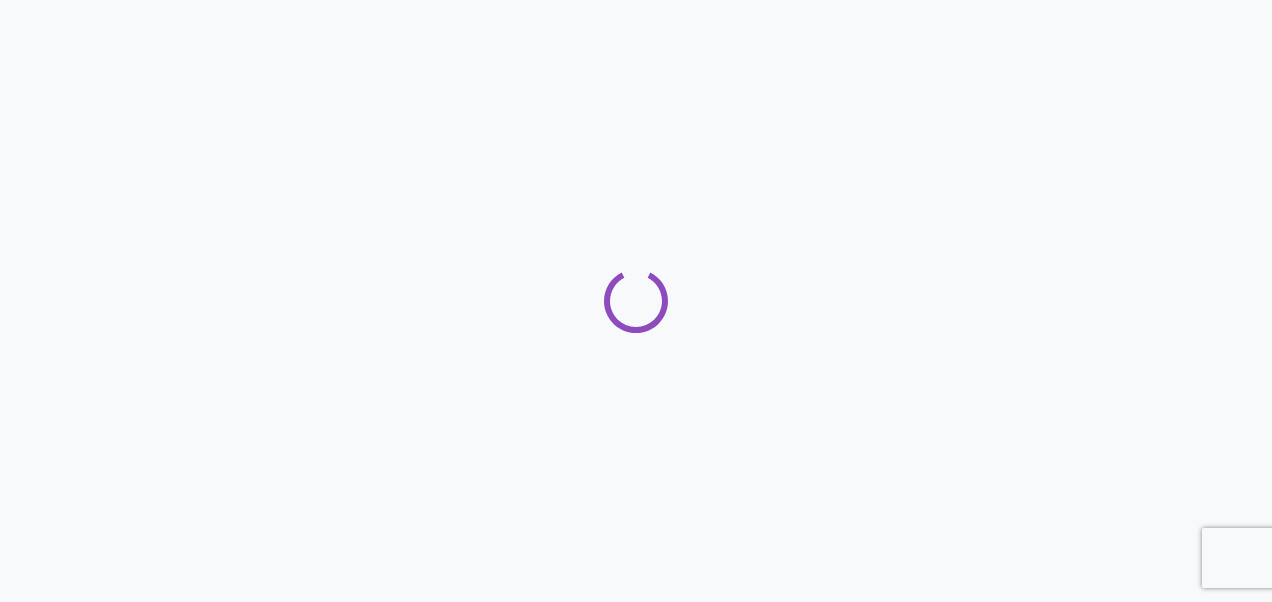 scroll, scrollTop: 0, scrollLeft: 0, axis: both 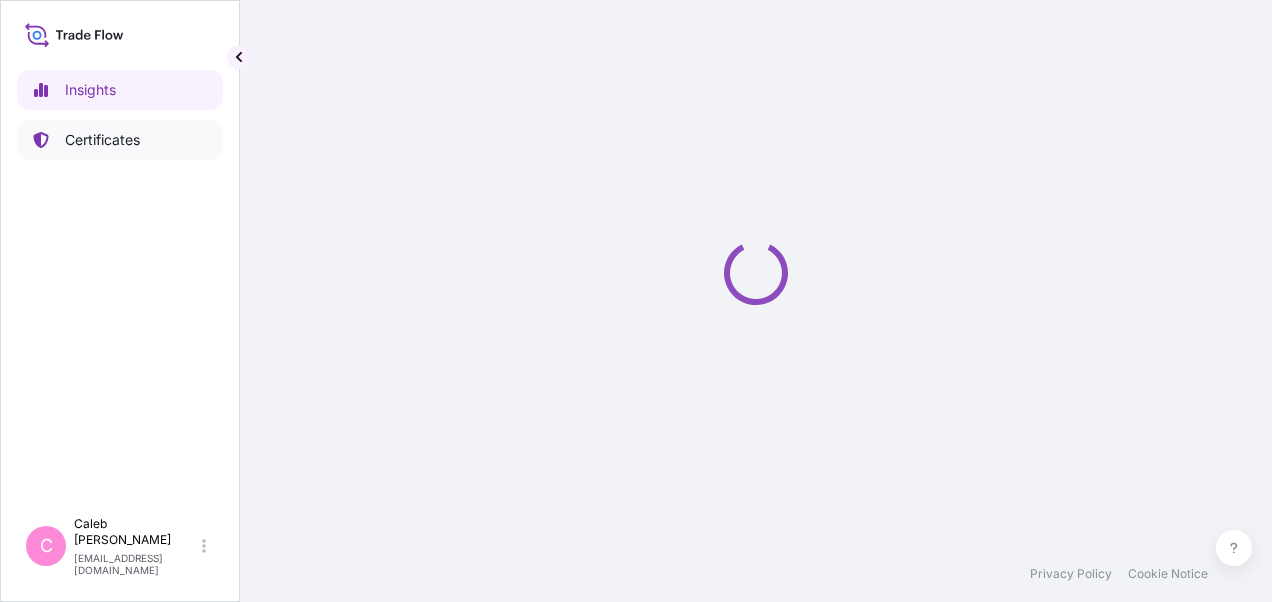 click on "Certificates" at bounding box center (102, 140) 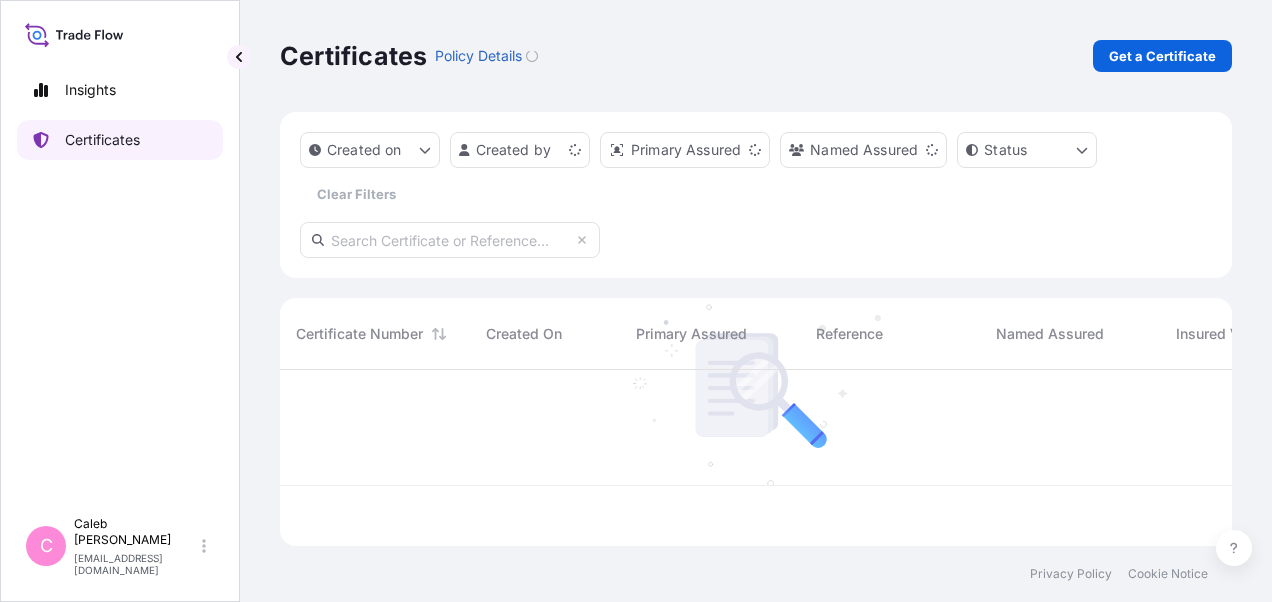 scroll, scrollTop: 16, scrollLeft: 16, axis: both 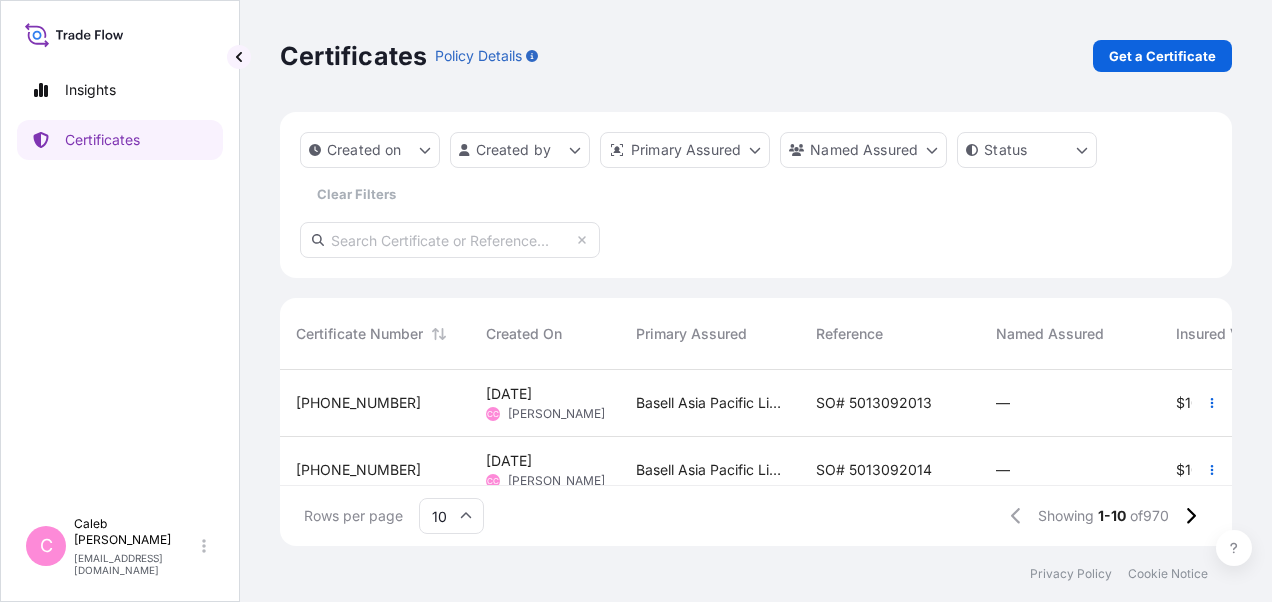 click on "Basell Asia Pacific Limited" at bounding box center (710, 403) 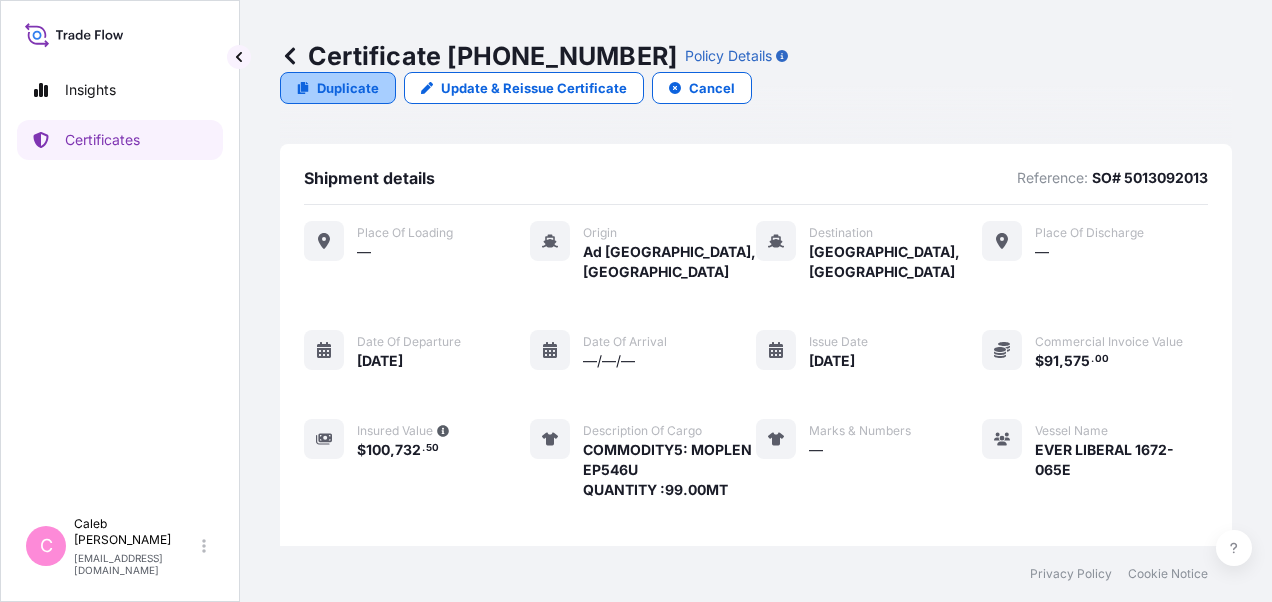 click on "Duplicate" at bounding box center [348, 88] 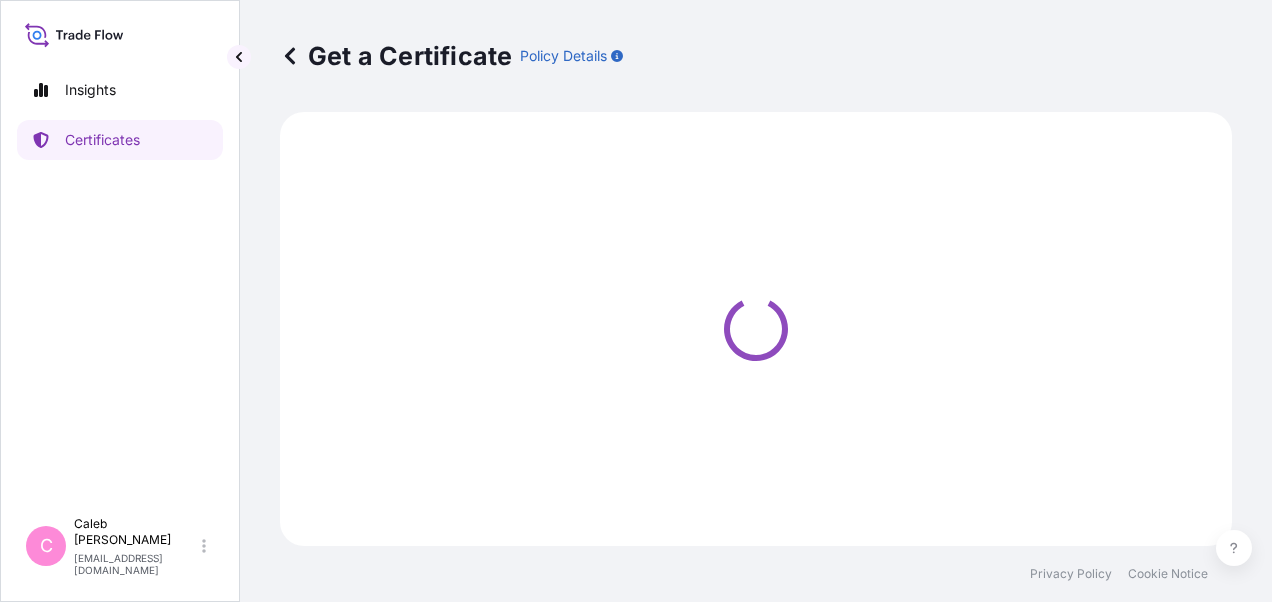 select on "Sea" 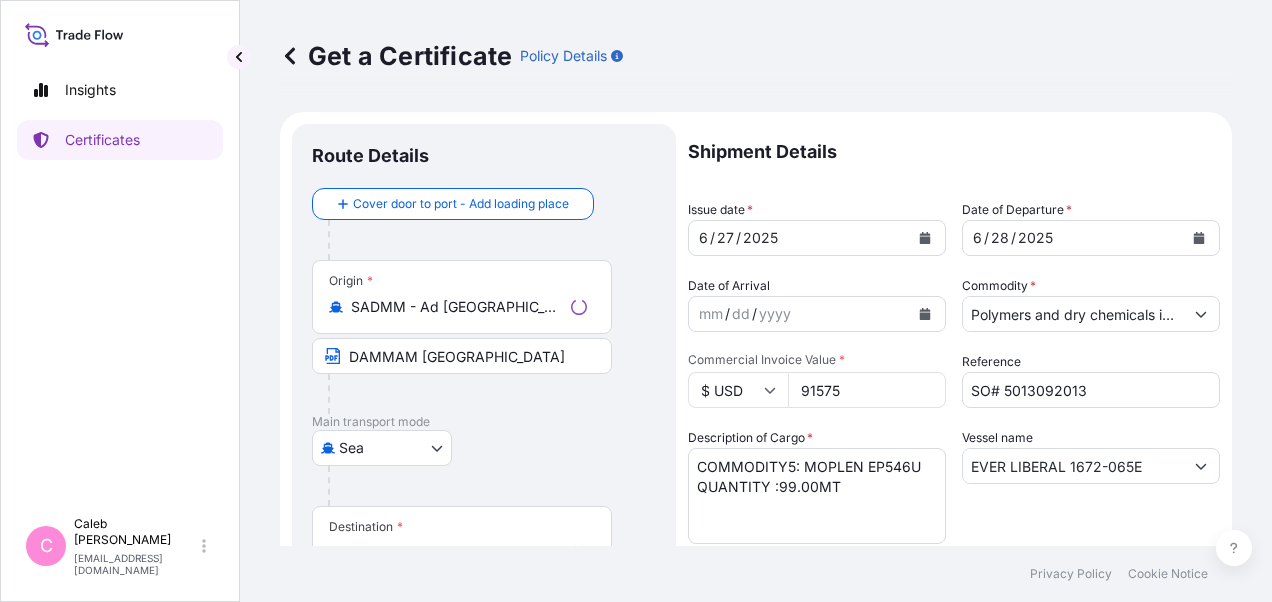 select on "32034" 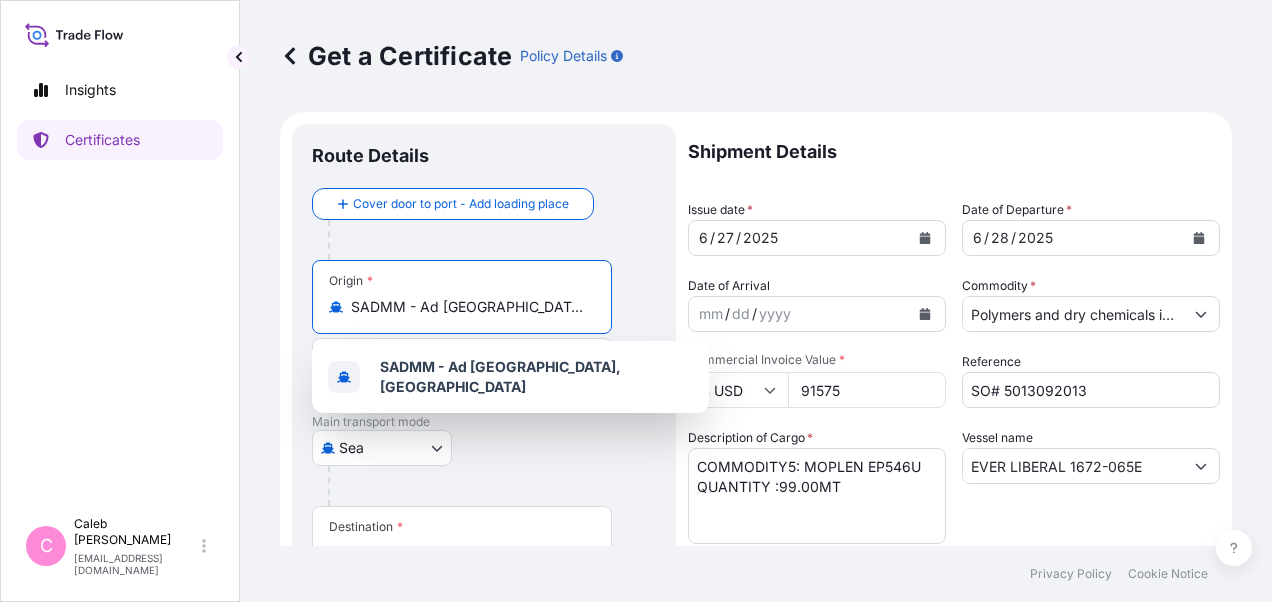 scroll, scrollTop: 0, scrollLeft: 8, axis: horizontal 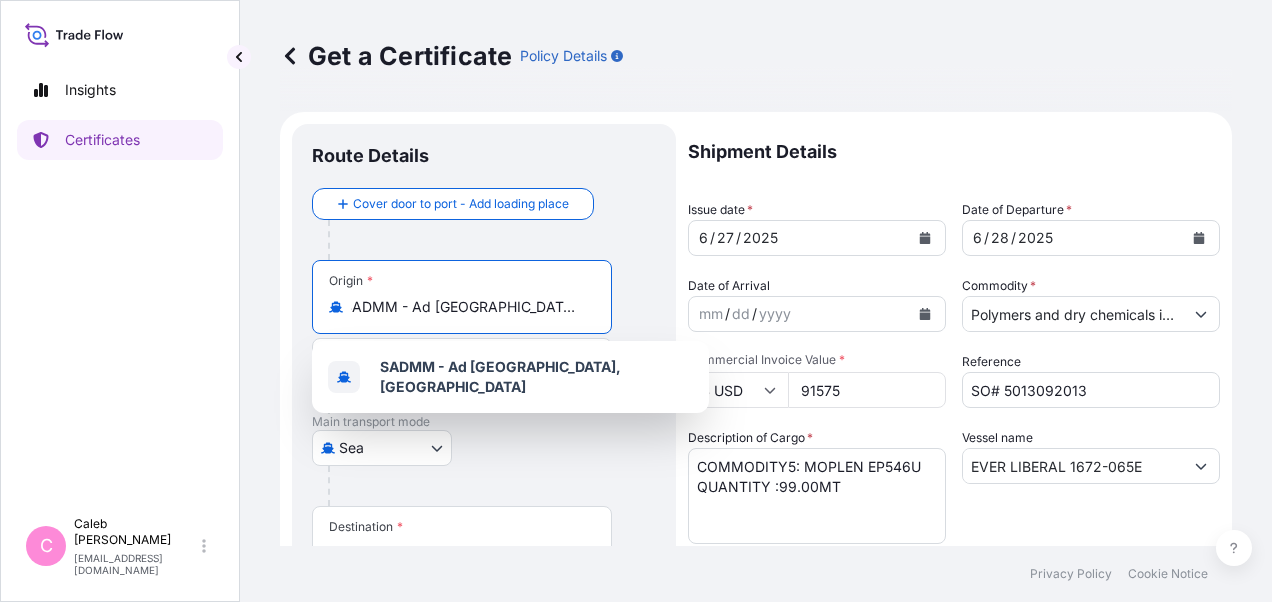 drag, startPoint x: 372, startPoint y: 305, endPoint x: 644, endPoint y: 297, distance: 272.1176 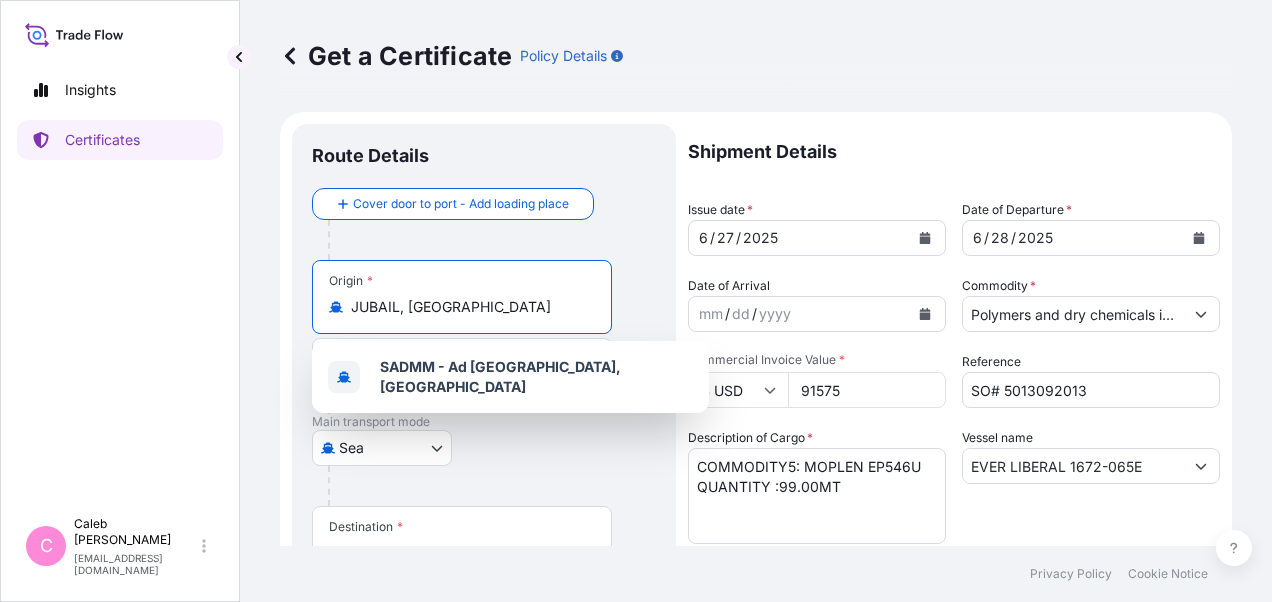 scroll, scrollTop: 0, scrollLeft: 0, axis: both 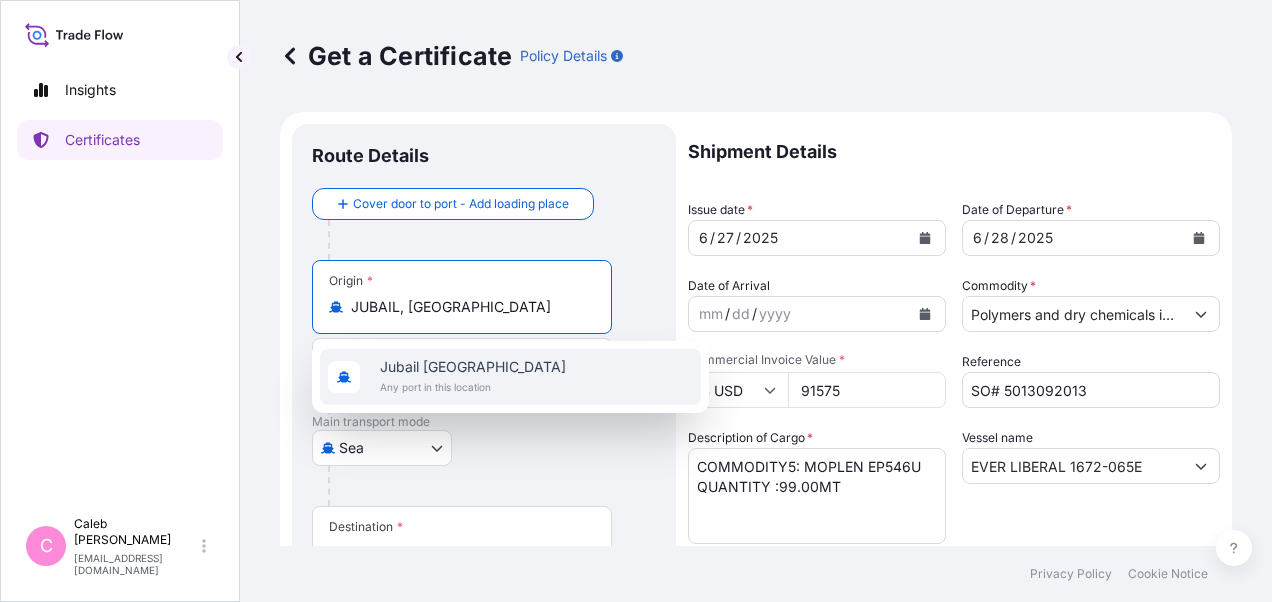 click on "Jubail [GEOGRAPHIC_DATA]" at bounding box center (473, 367) 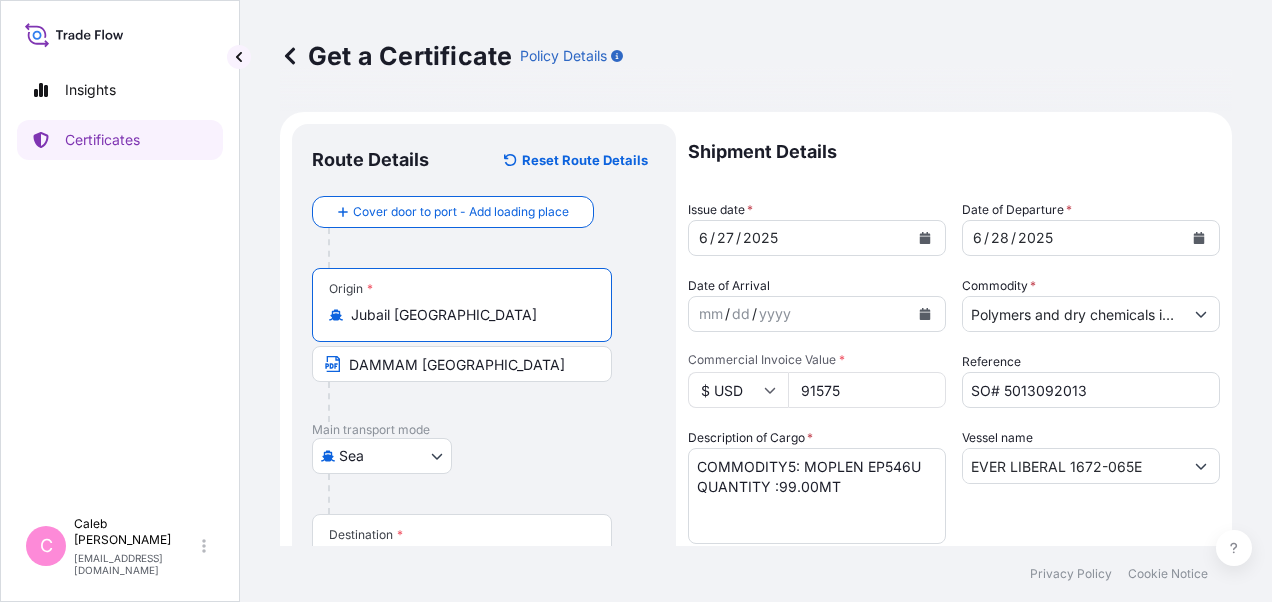 type on "Jubail [GEOGRAPHIC_DATA]" 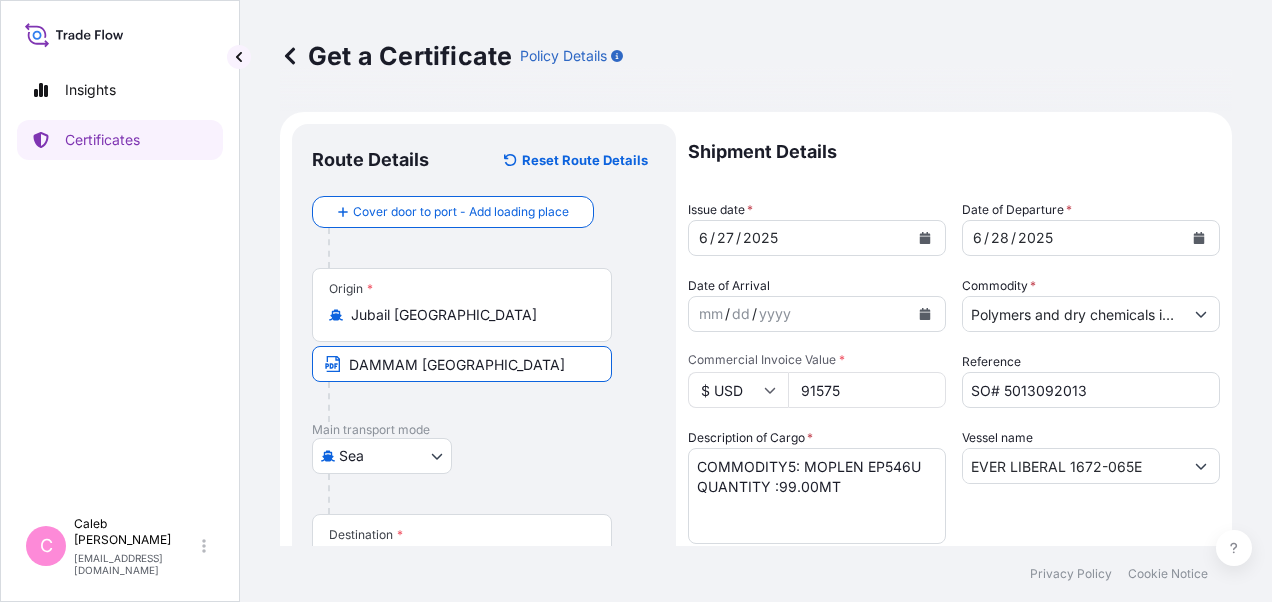 drag, startPoint x: 572, startPoint y: 362, endPoint x: 330, endPoint y: 364, distance: 242.00827 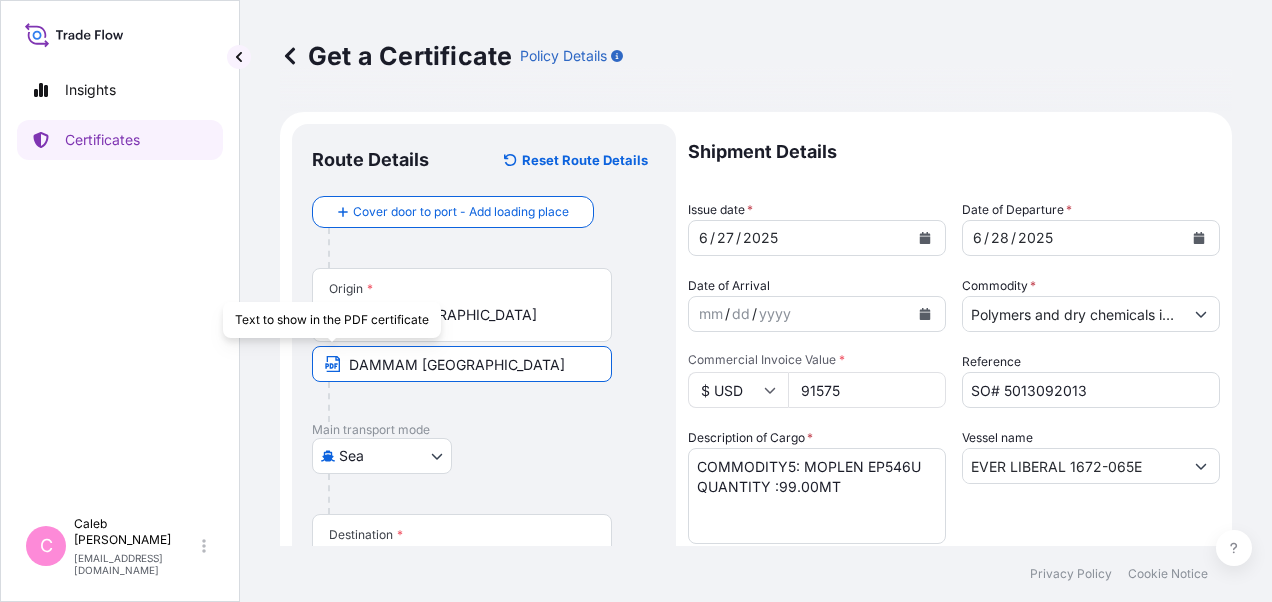 paste on "[PERSON_NAME]," 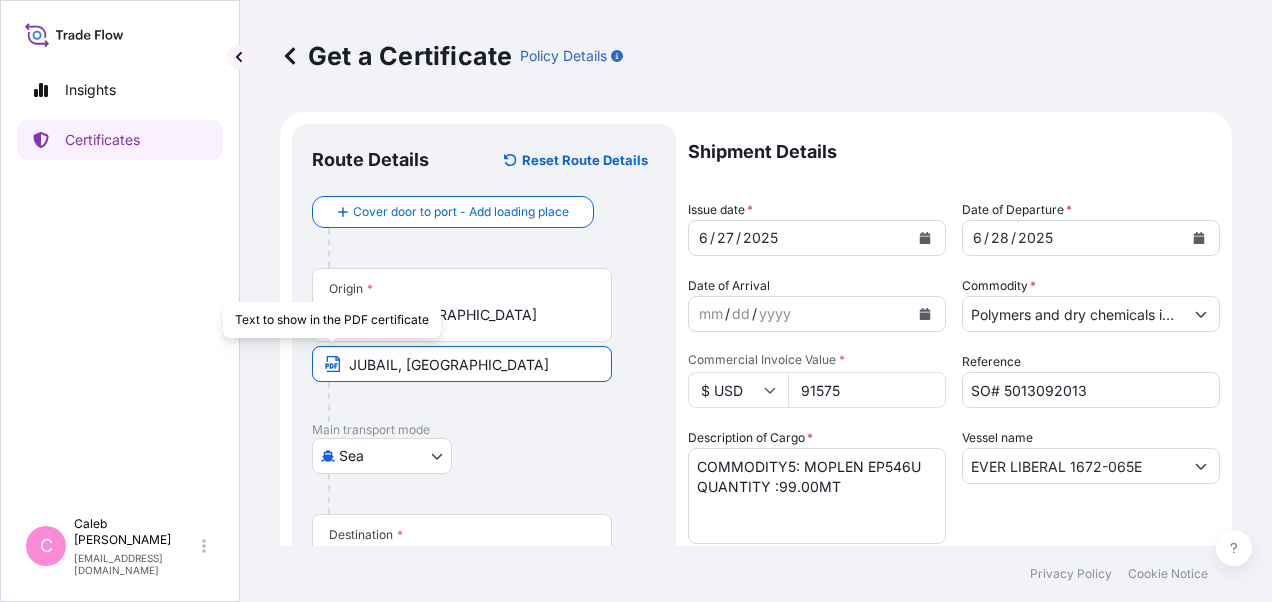 type on "JUBAIL, [GEOGRAPHIC_DATA]" 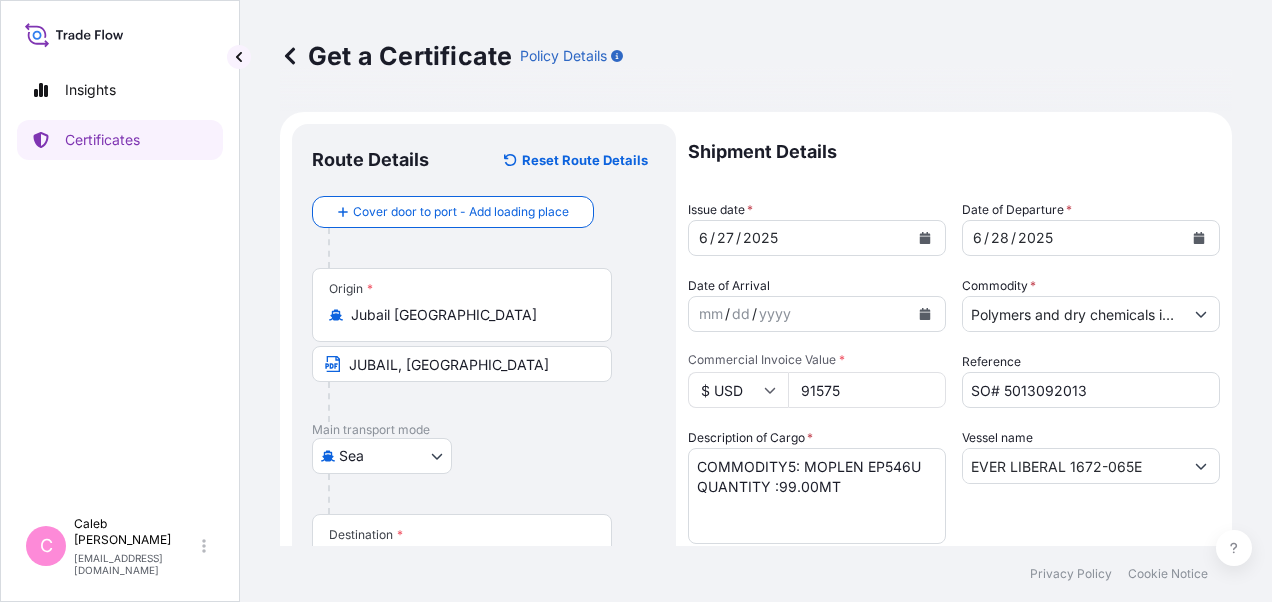scroll, scrollTop: 200, scrollLeft: 0, axis: vertical 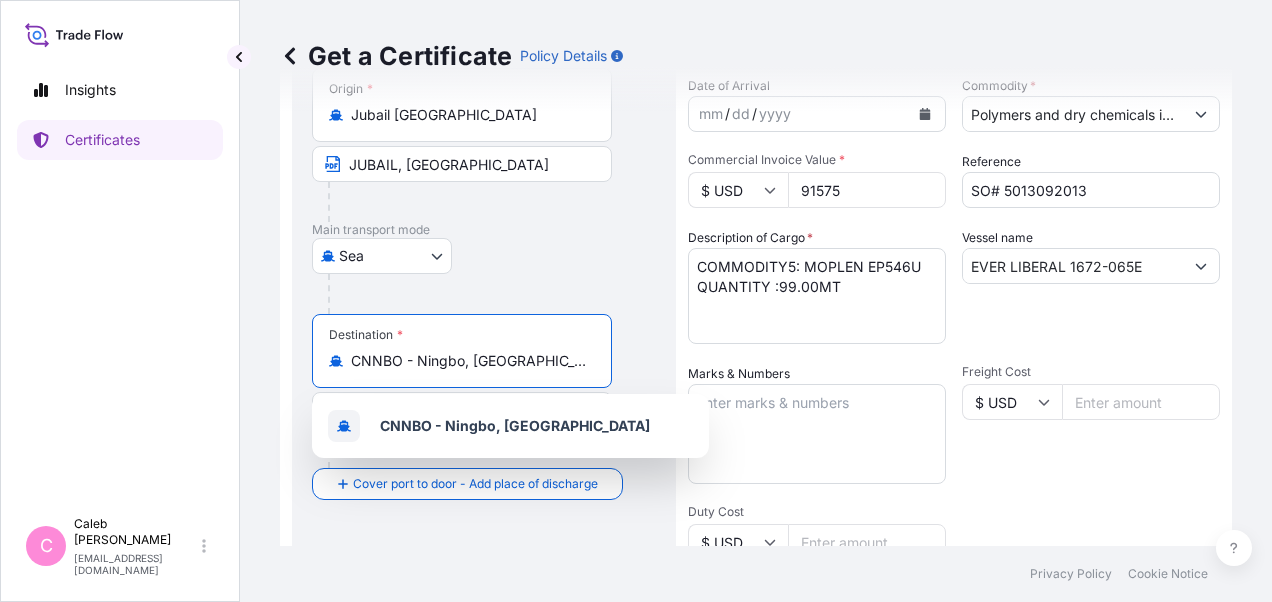 drag, startPoint x: 512, startPoint y: 368, endPoint x: 338, endPoint y: 362, distance: 174.10342 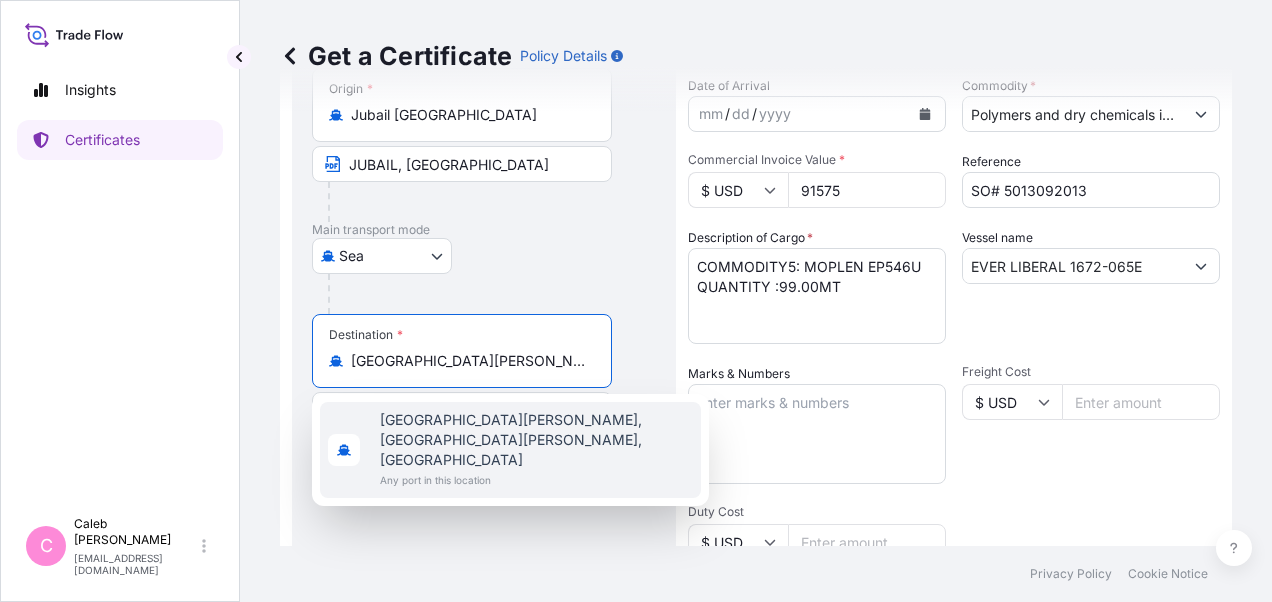click on "[GEOGRAPHIC_DATA][PERSON_NAME], [GEOGRAPHIC_DATA][PERSON_NAME], [GEOGRAPHIC_DATA]" at bounding box center [536, 440] 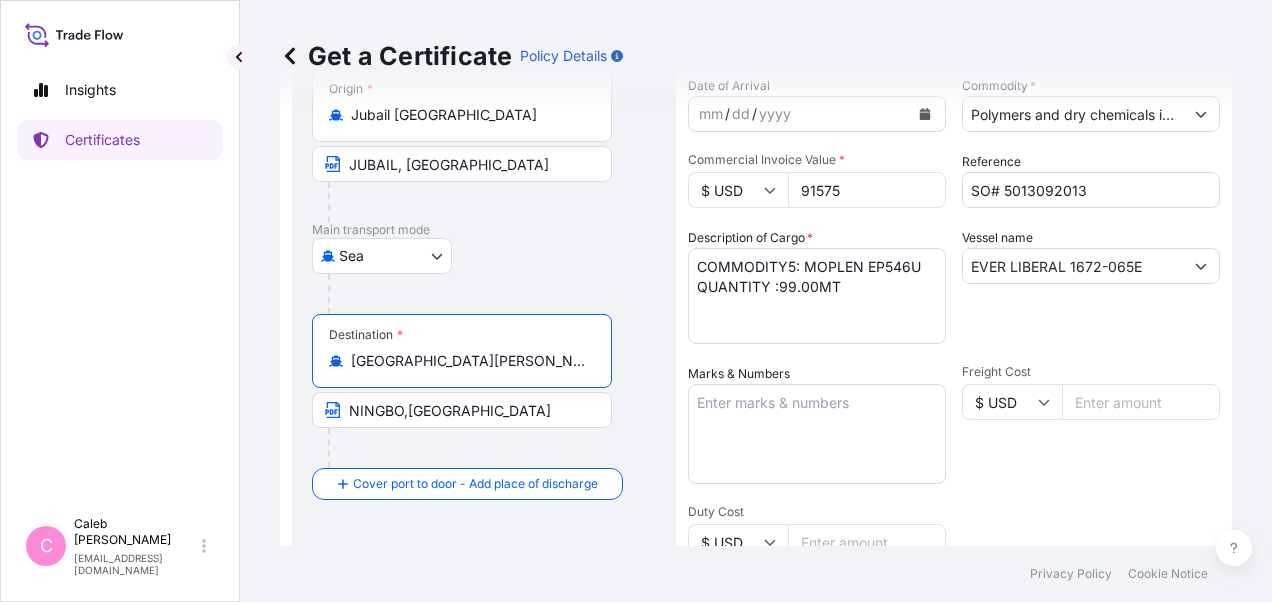 type on "[GEOGRAPHIC_DATA][PERSON_NAME], [GEOGRAPHIC_DATA][PERSON_NAME], [GEOGRAPHIC_DATA]" 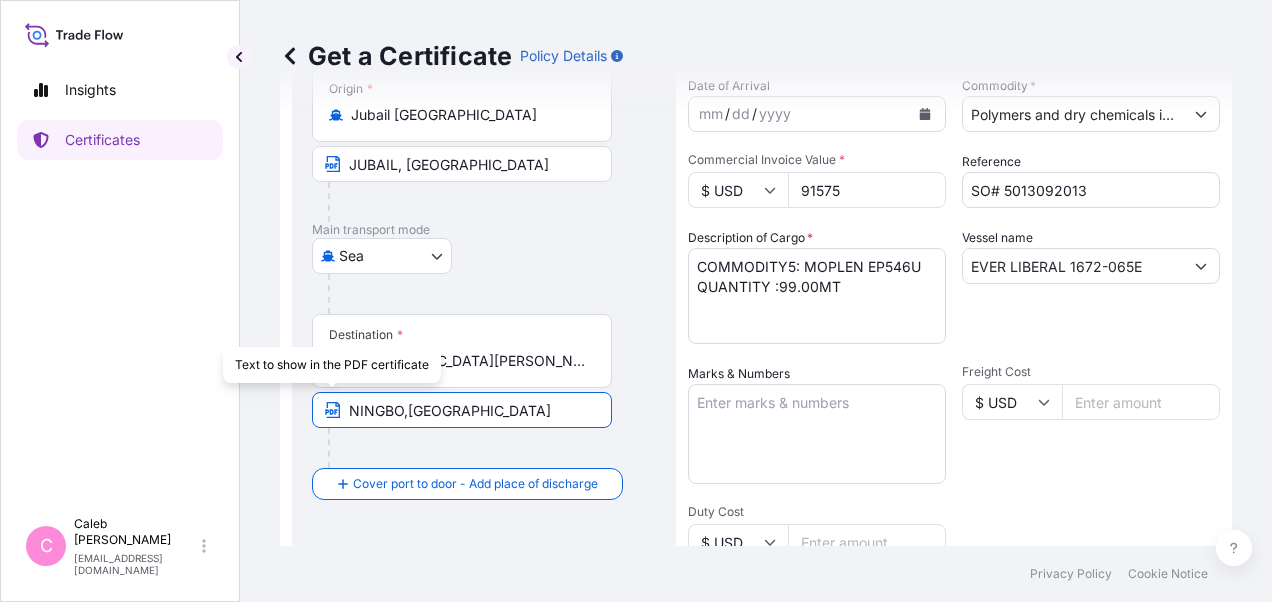 drag, startPoint x: 468, startPoint y: 406, endPoint x: 336, endPoint y: 404, distance: 132.01515 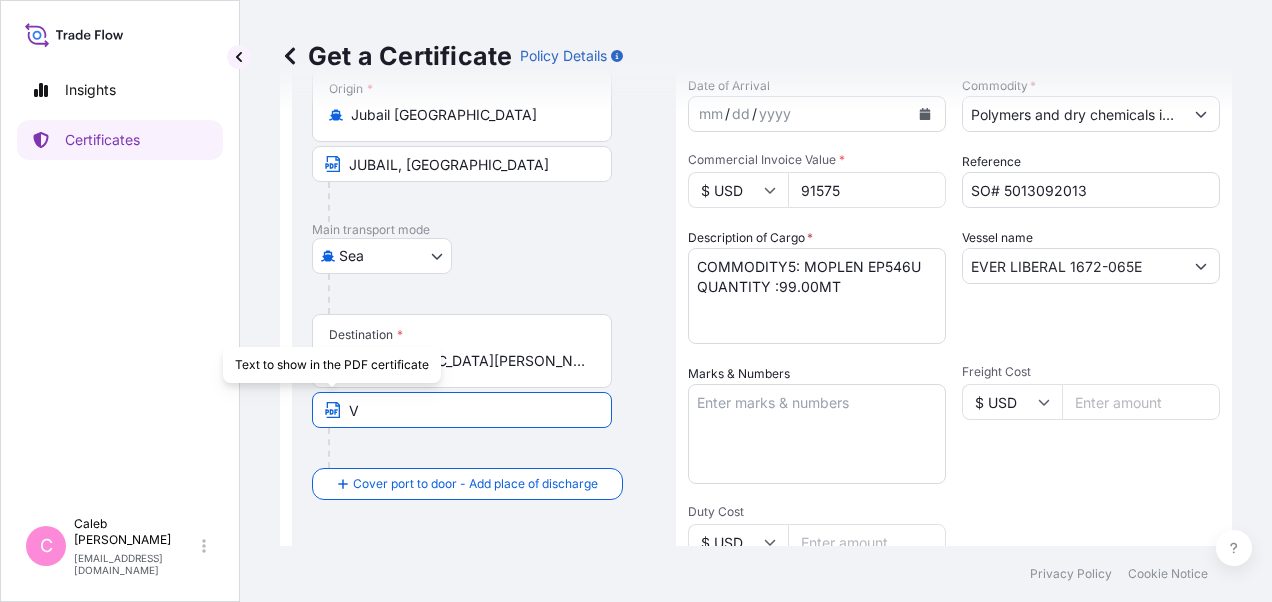 drag, startPoint x: 392, startPoint y: 409, endPoint x: 315, endPoint y: 408, distance: 77.00649 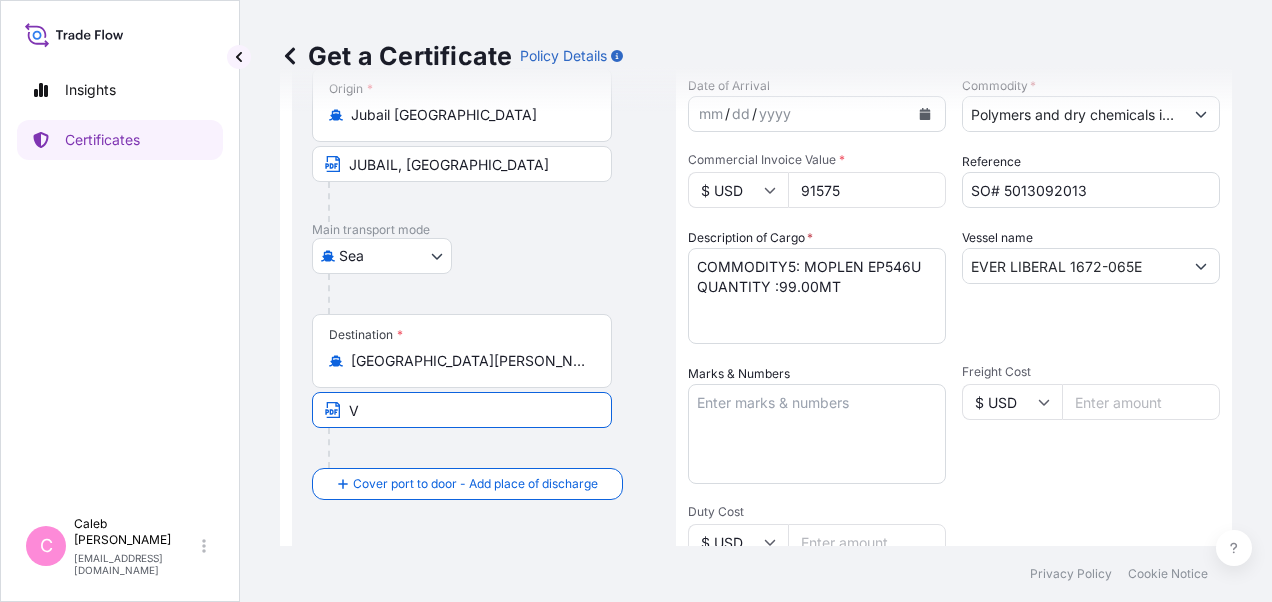 paste on "[GEOGRAPHIC_DATA][PERSON_NAME], [GEOGRAPHIC_DATA]" 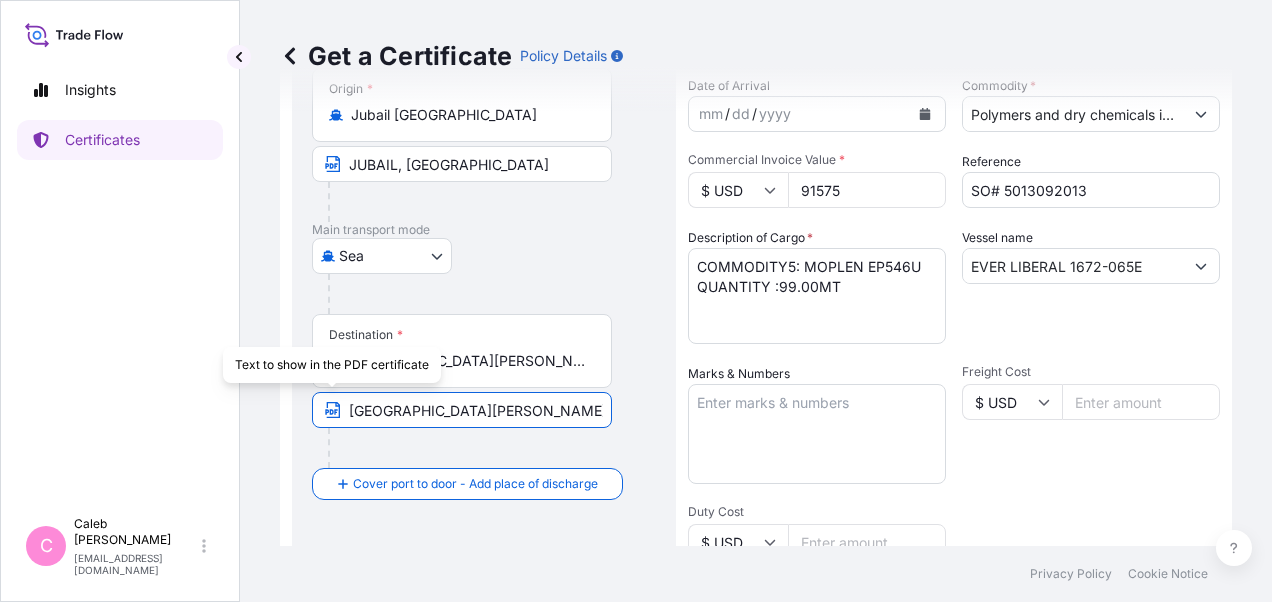 type on "[GEOGRAPHIC_DATA][PERSON_NAME], [GEOGRAPHIC_DATA]" 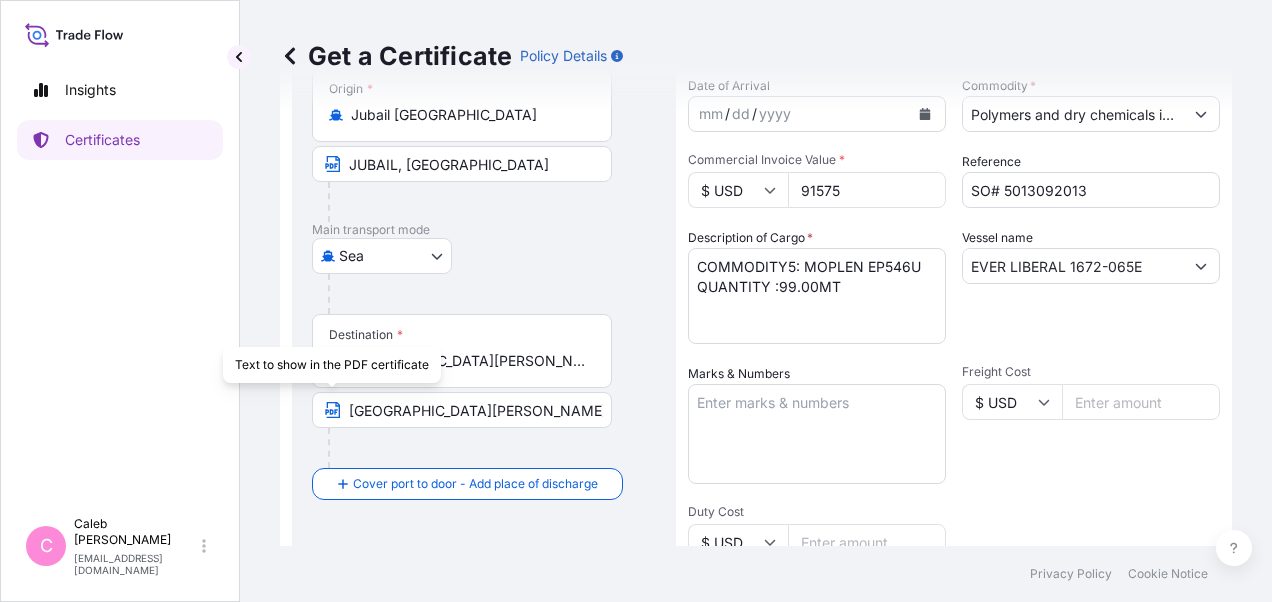 click at bounding box center (470, 448) 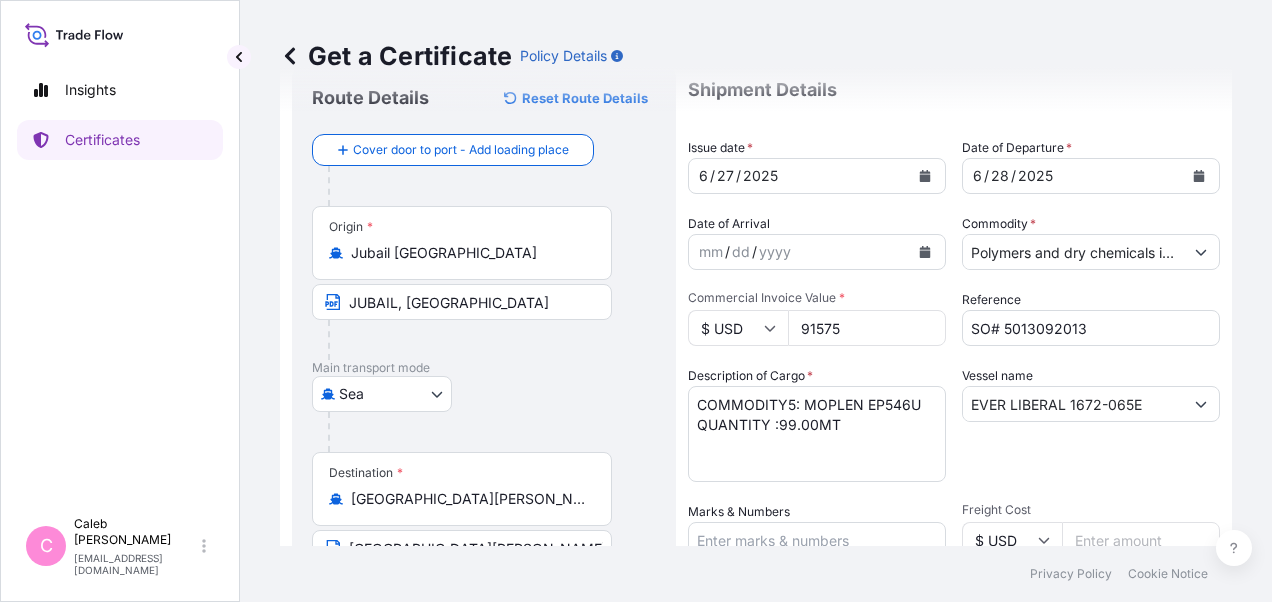 scroll, scrollTop: 0, scrollLeft: 0, axis: both 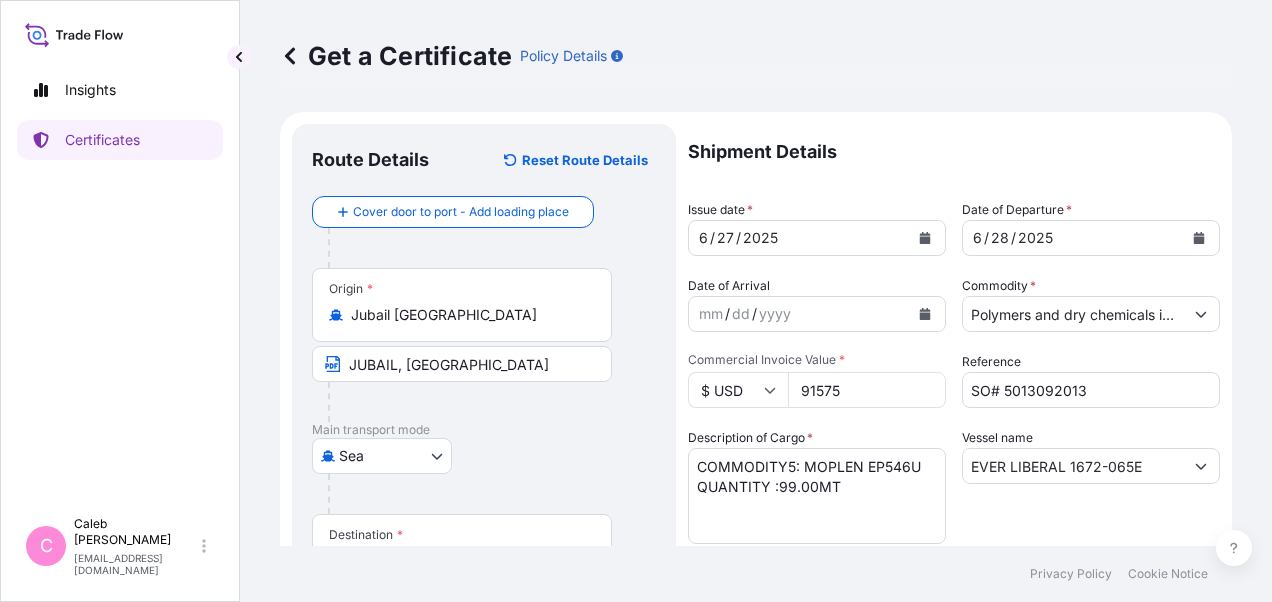 click 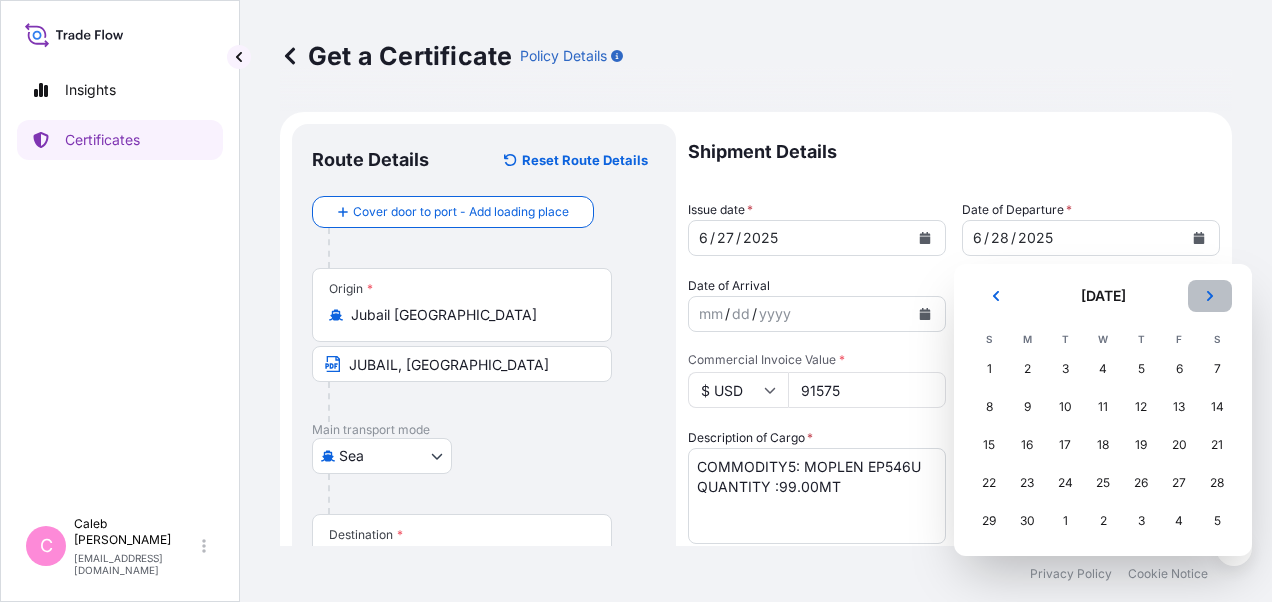 click 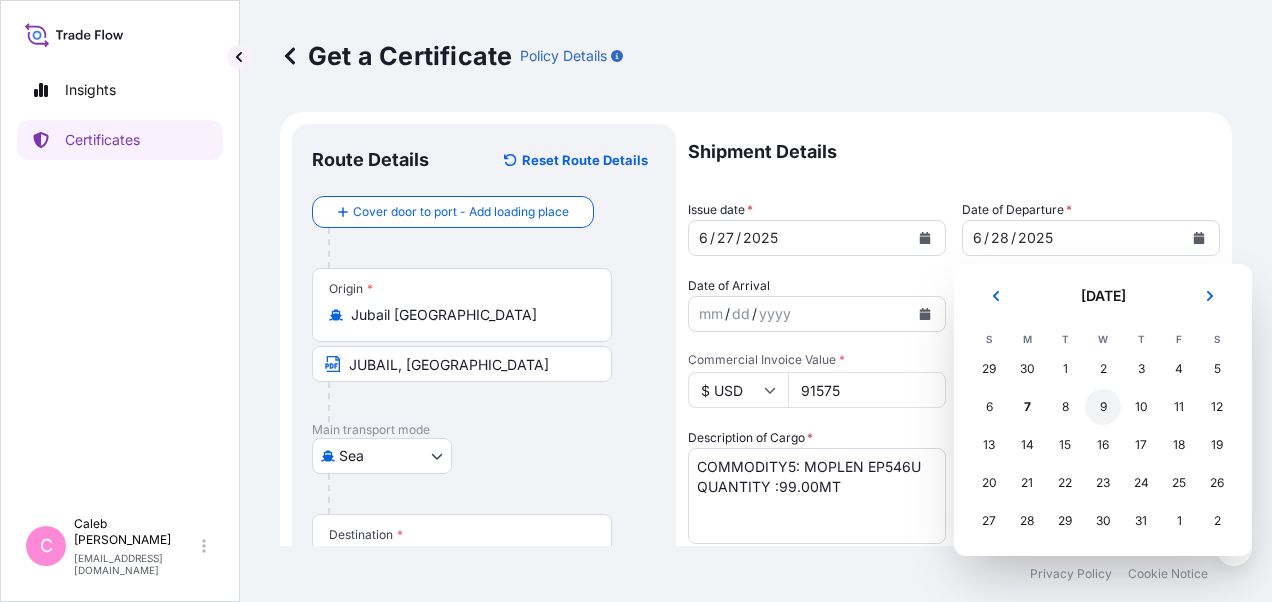 click on "9" at bounding box center [1103, 407] 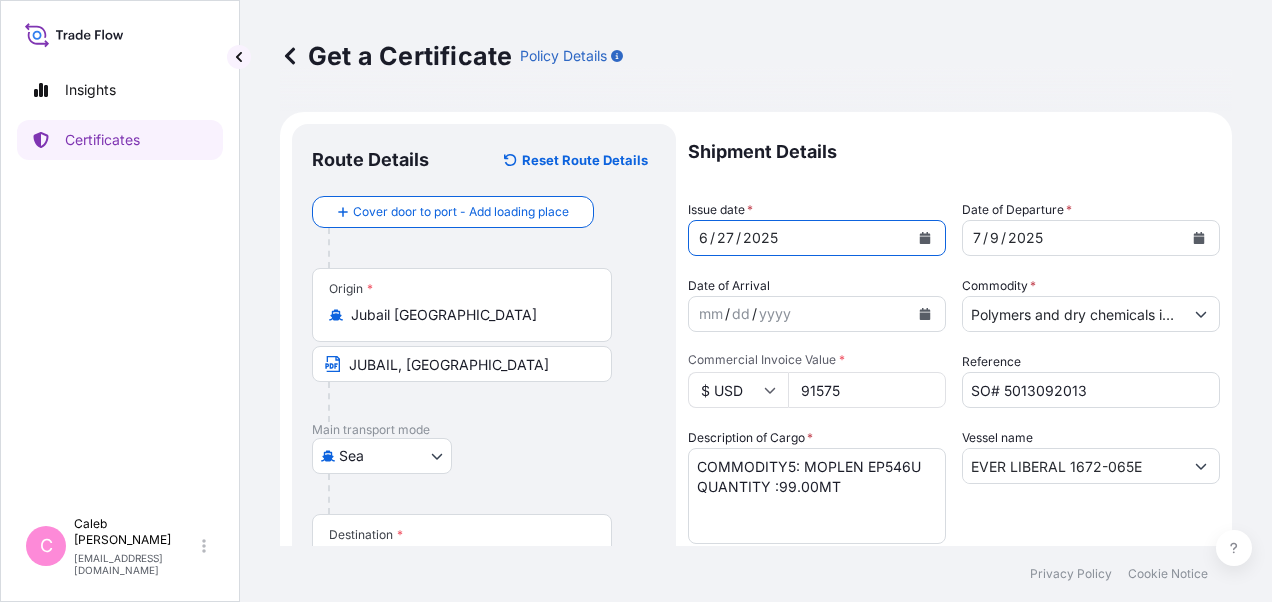 click 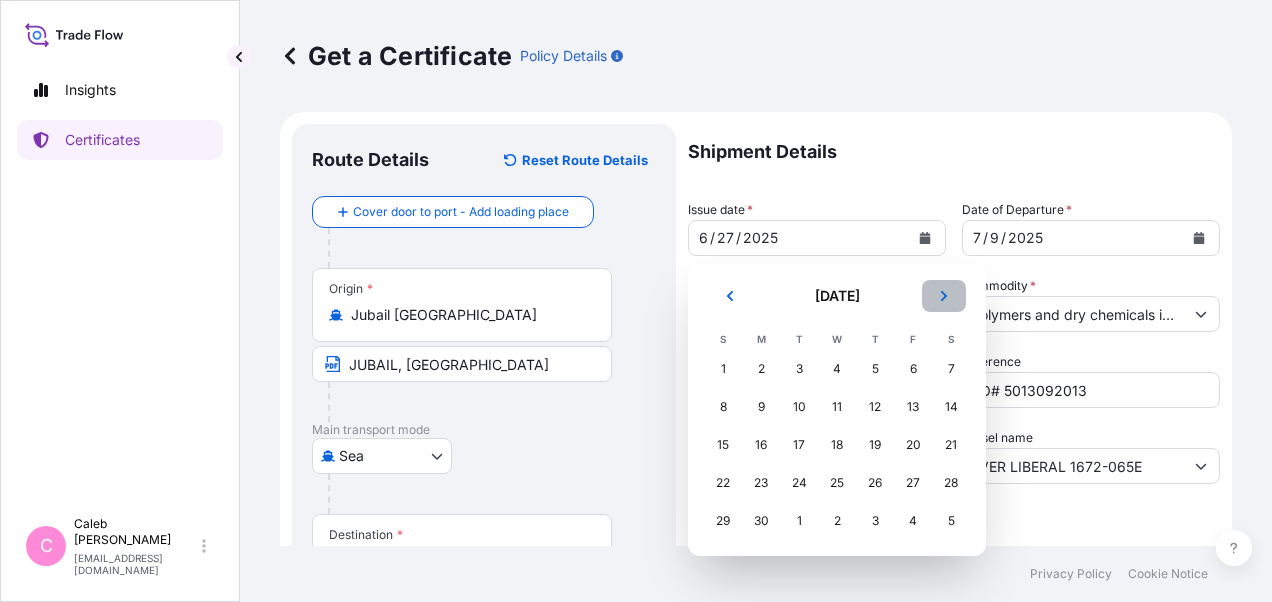 click 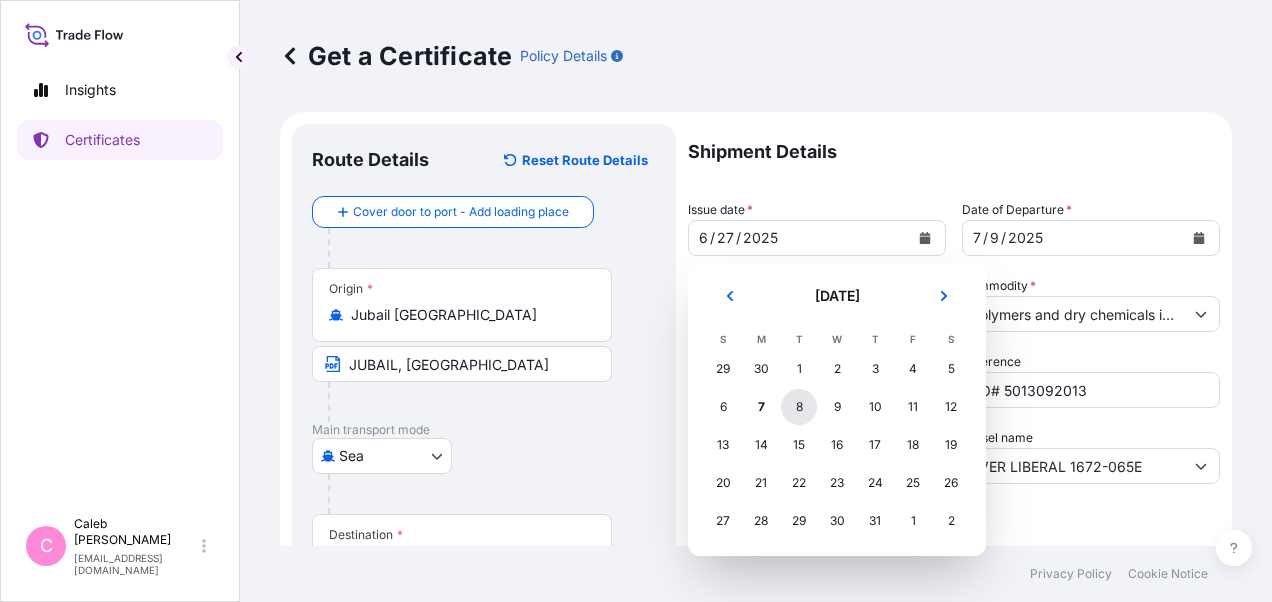 click on "8" at bounding box center [799, 407] 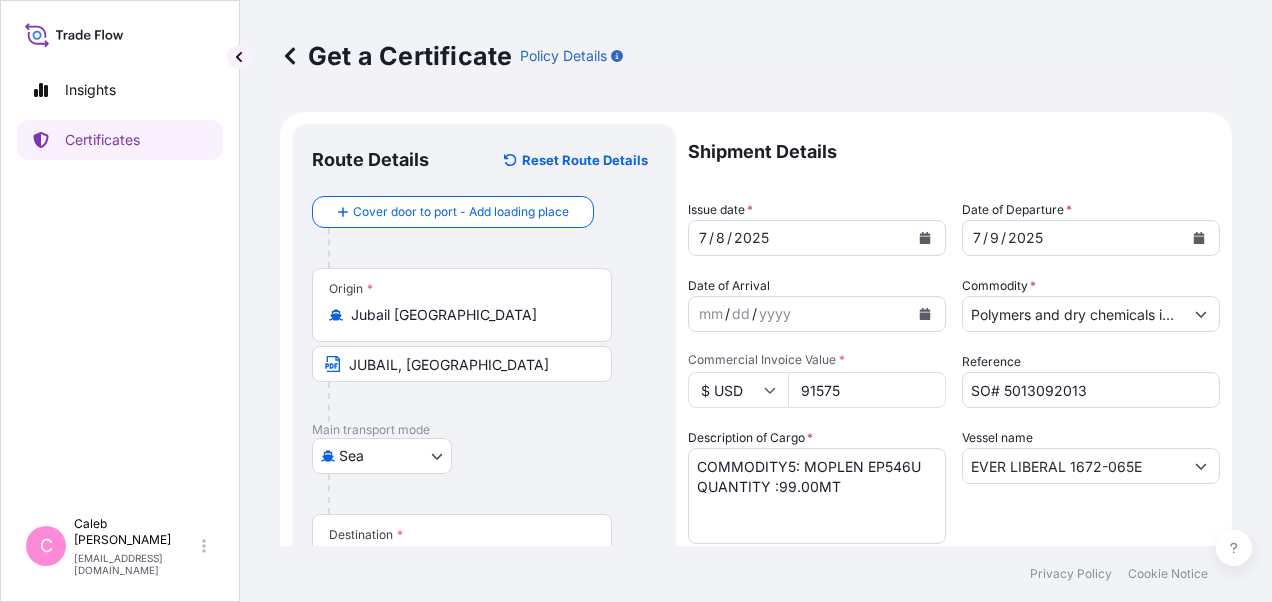 drag, startPoint x: 850, startPoint y: 388, endPoint x: 768, endPoint y: 383, distance: 82.1523 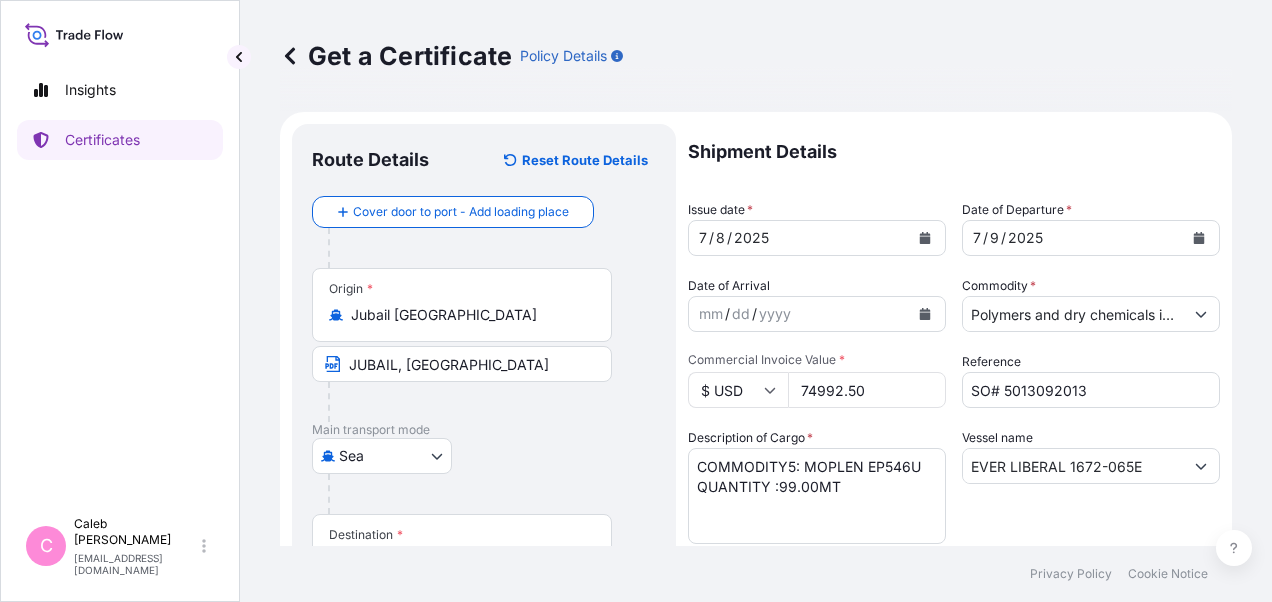 type on "74992.50" 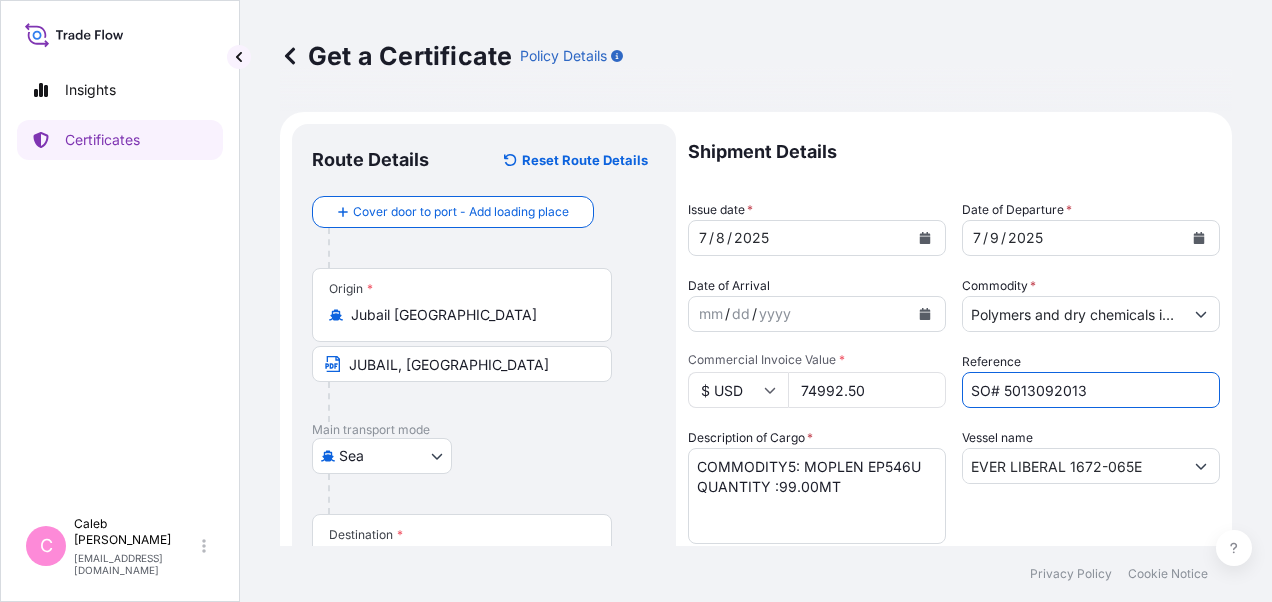 drag, startPoint x: 1084, startPoint y: 392, endPoint x: 997, endPoint y: 388, distance: 87.0919 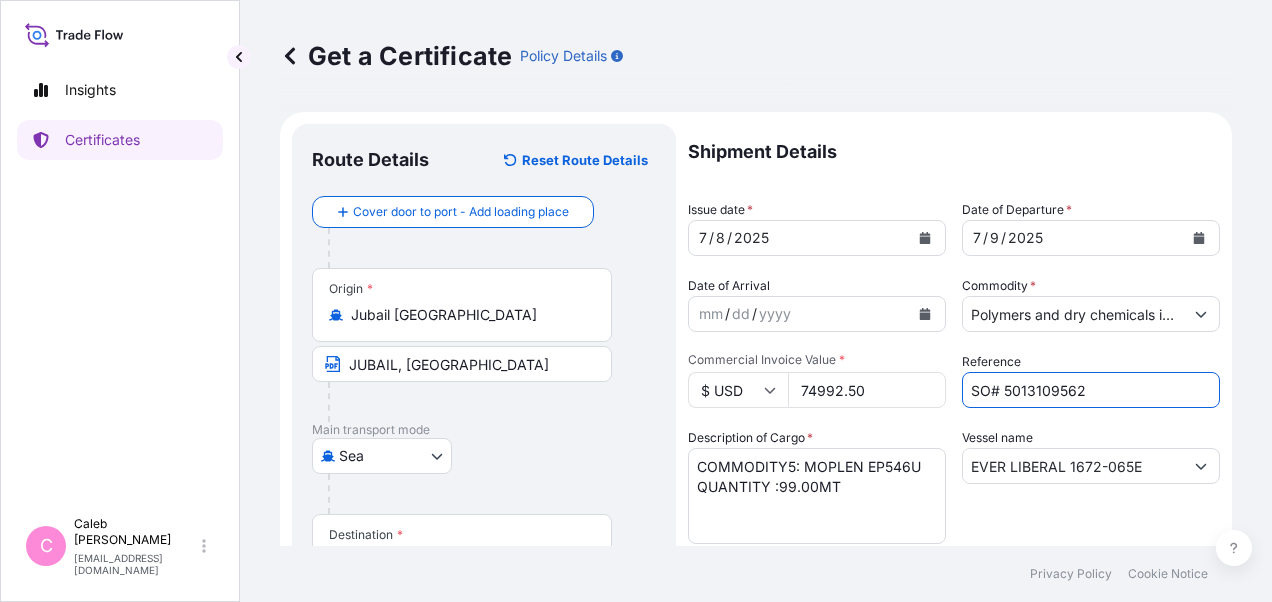 type on "SO# 5013109562" 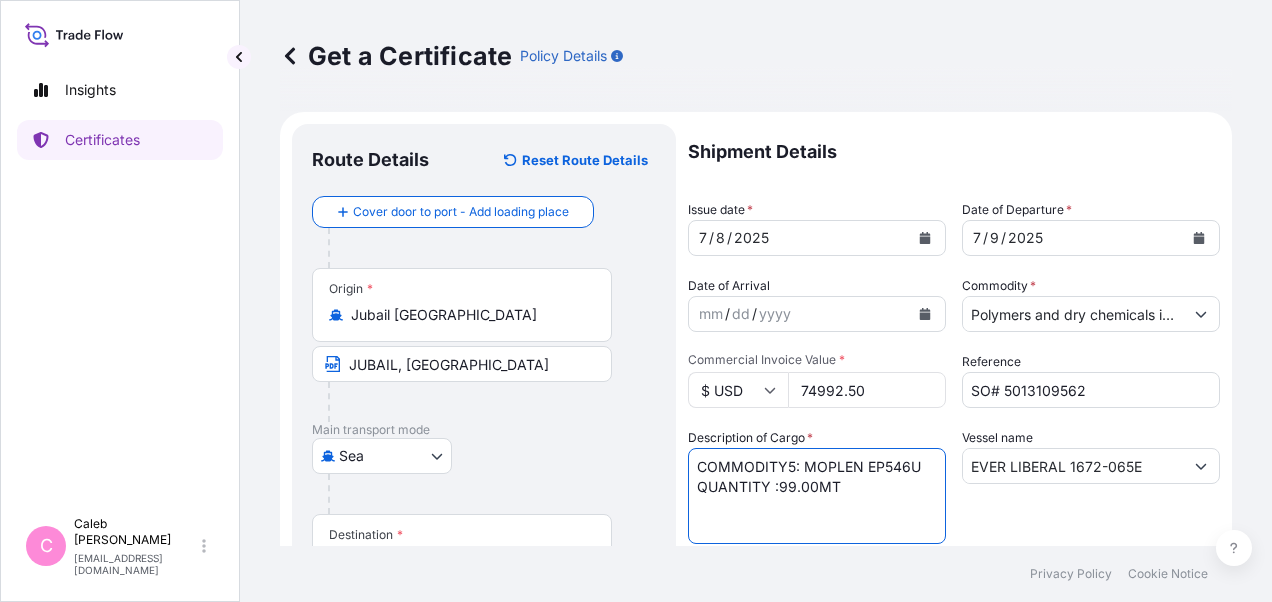 click on "COMMODITY5: MOPLEN EP546U
QUANTITY :99.00MT" at bounding box center [817, 496] 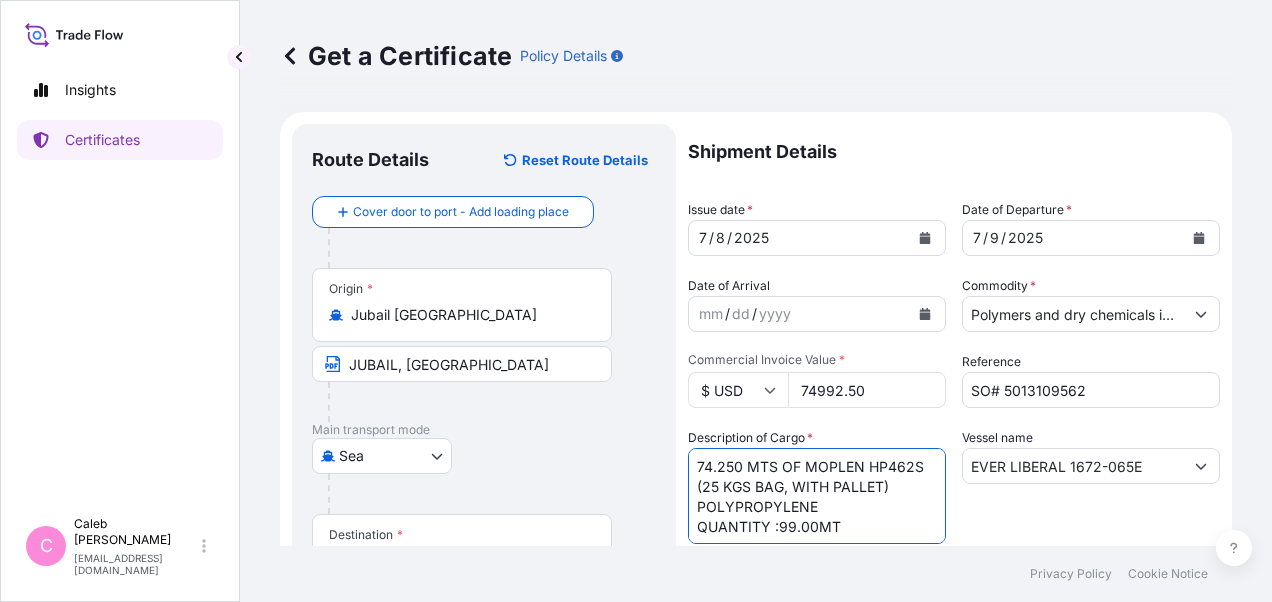 drag, startPoint x: 803, startPoint y: 463, endPoint x: 696, endPoint y: 461, distance: 107.01869 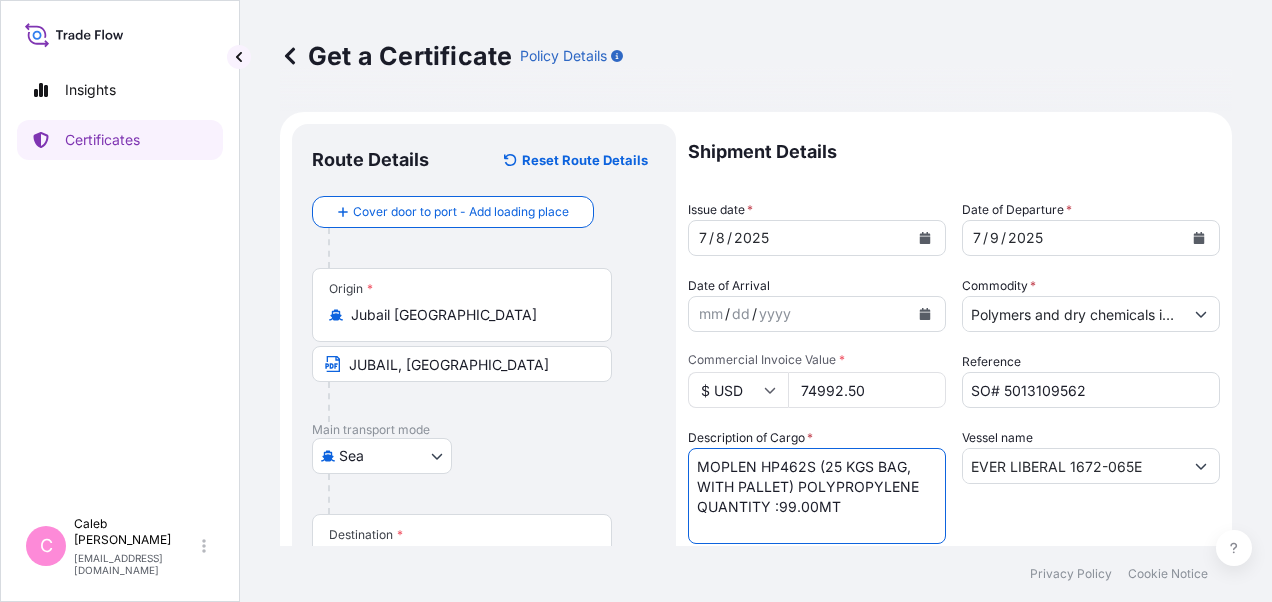 drag, startPoint x: 776, startPoint y: 526, endPoint x: 848, endPoint y: 522, distance: 72.11102 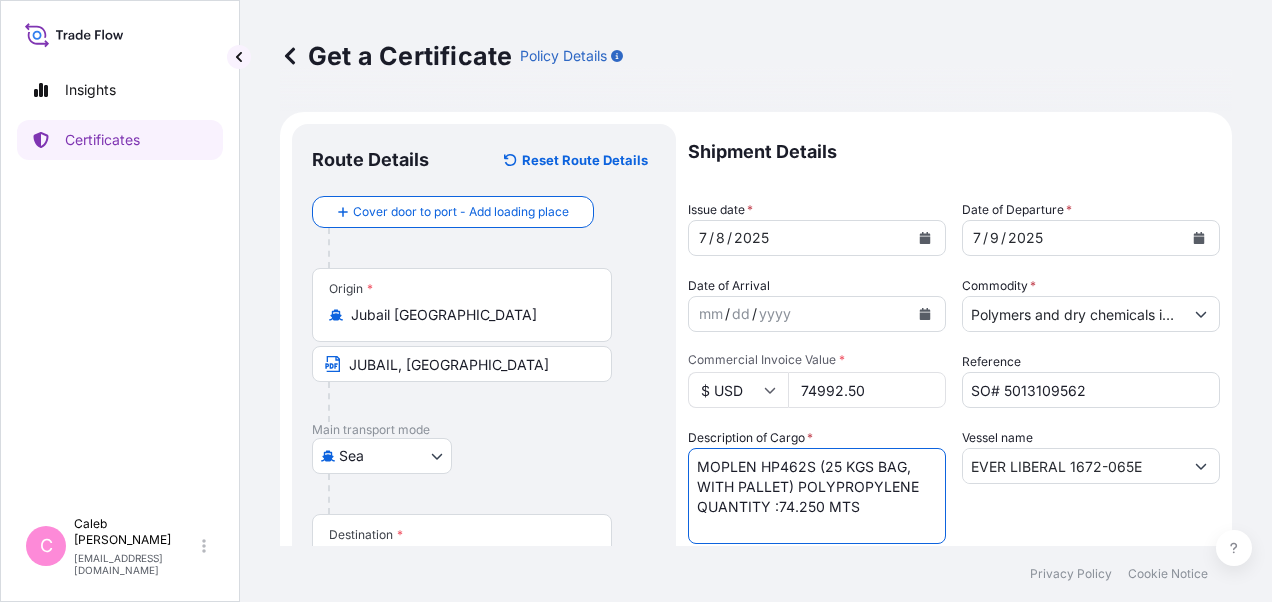 click on "COMMODITY5: MOPLEN EP546U
QUANTITY :99.00MT" at bounding box center (817, 496) 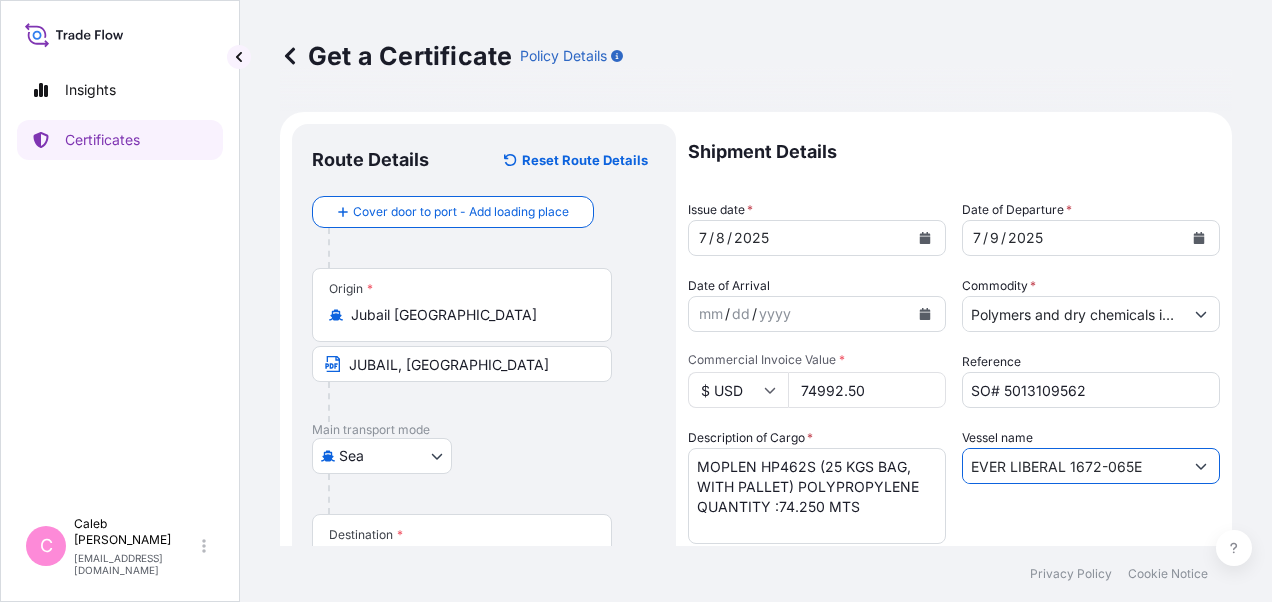 drag, startPoint x: 1136, startPoint y: 467, endPoint x: 931, endPoint y: 467, distance: 205 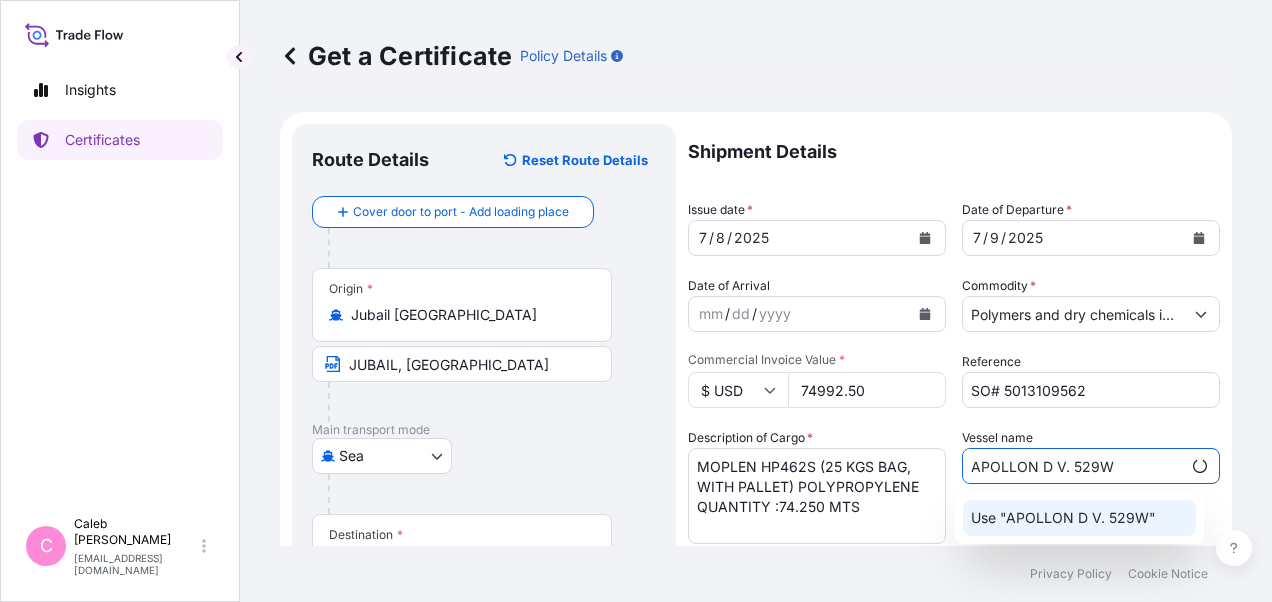 click on "Use "APOLLON D V. 529W"" 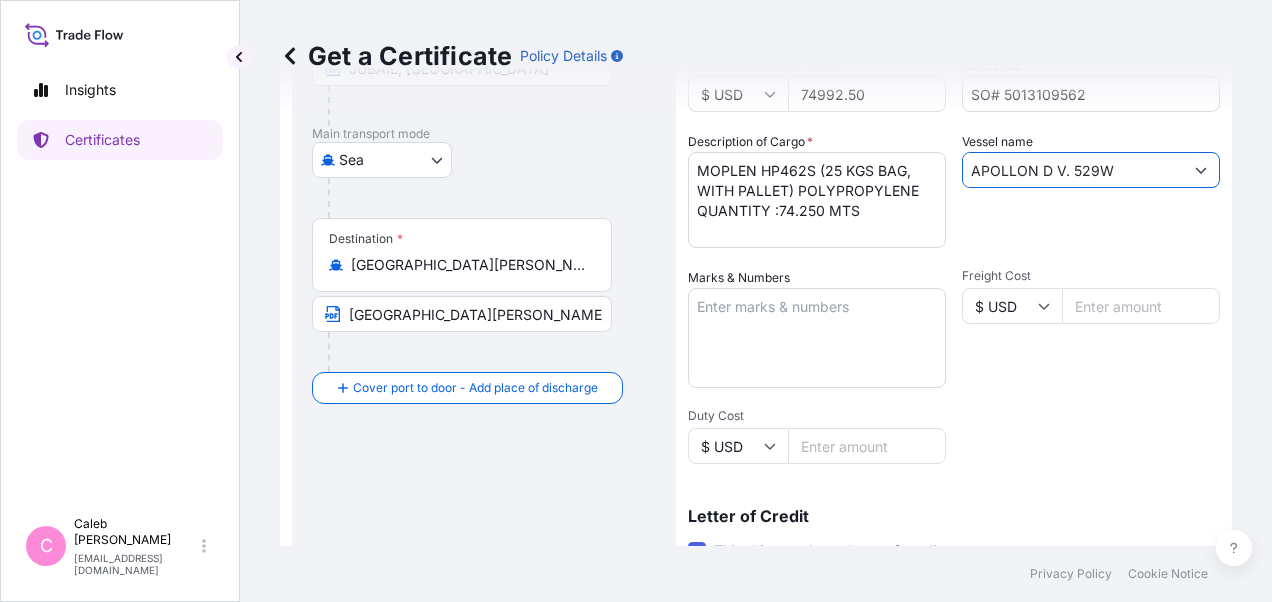 scroll, scrollTop: 300, scrollLeft: 0, axis: vertical 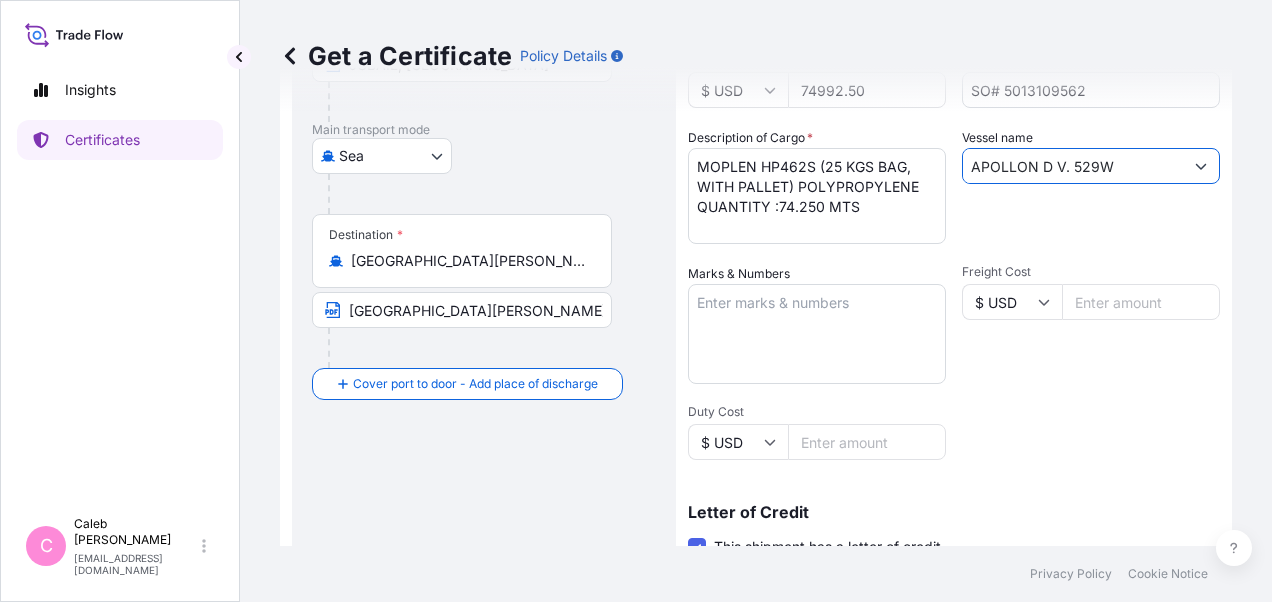 type on "APOLLON D V. 529W" 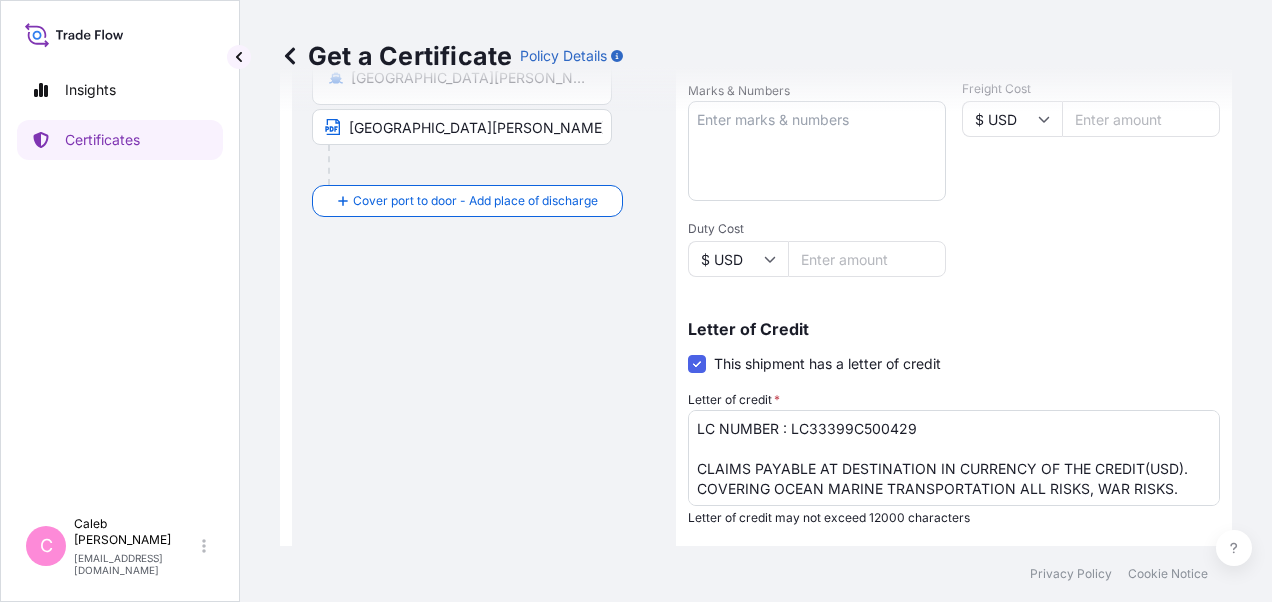 scroll, scrollTop: 600, scrollLeft: 0, axis: vertical 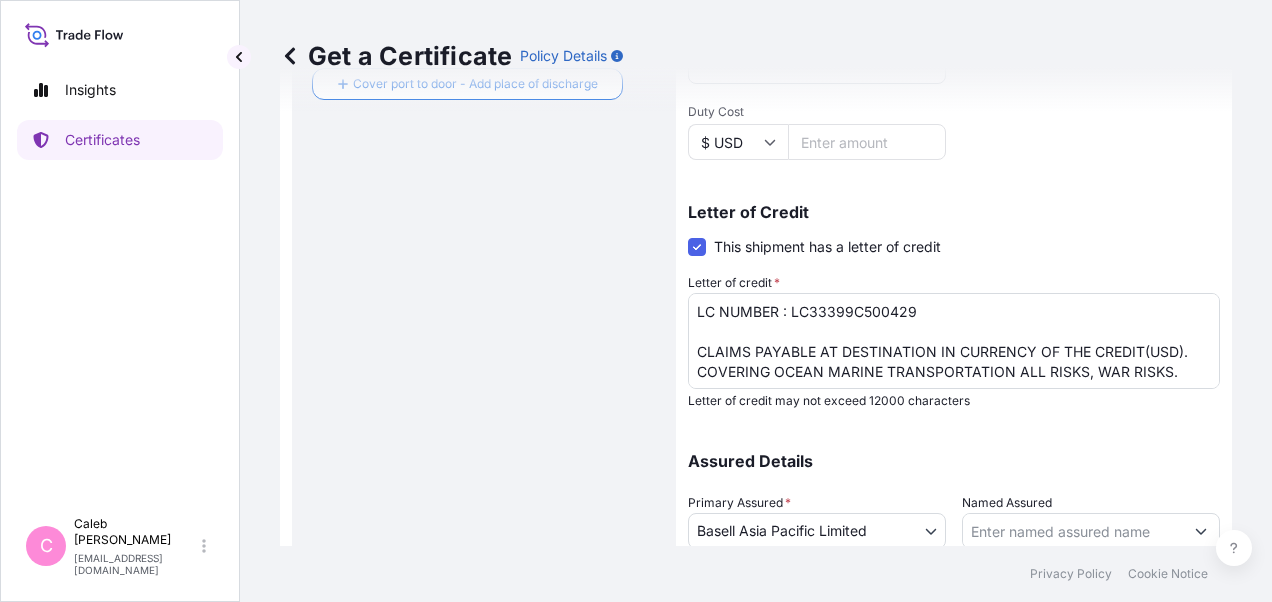 drag, startPoint x: 346, startPoint y: 335, endPoint x: 378, endPoint y: 349, distance: 34.928497 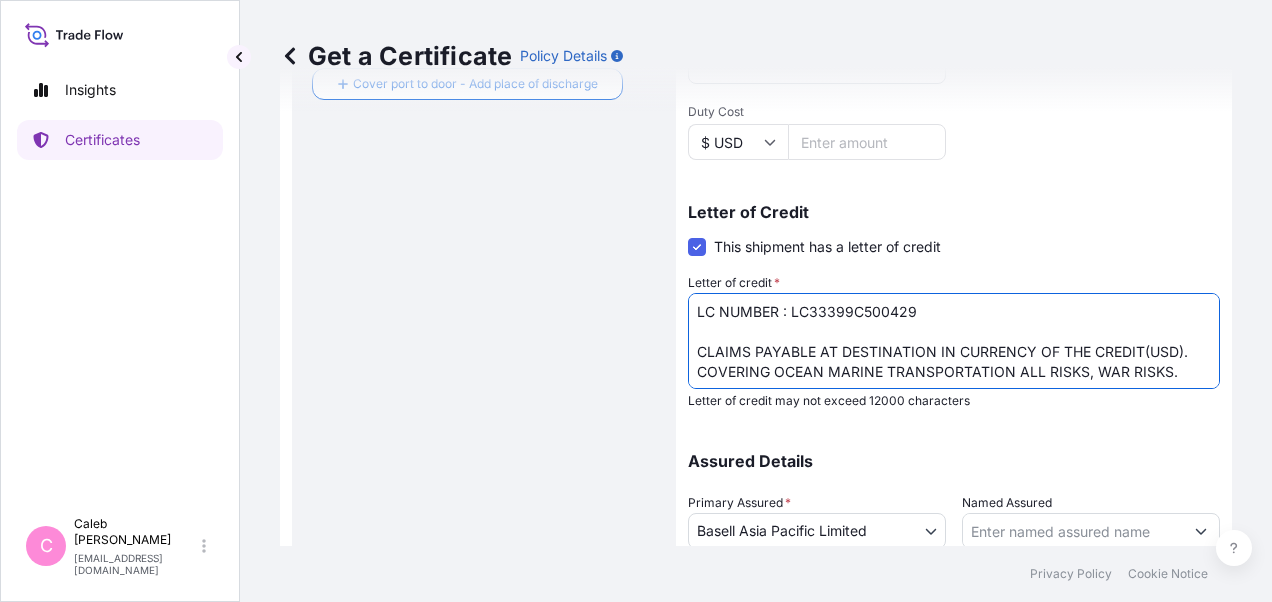 drag, startPoint x: 790, startPoint y: 312, endPoint x: 926, endPoint y: 312, distance: 136 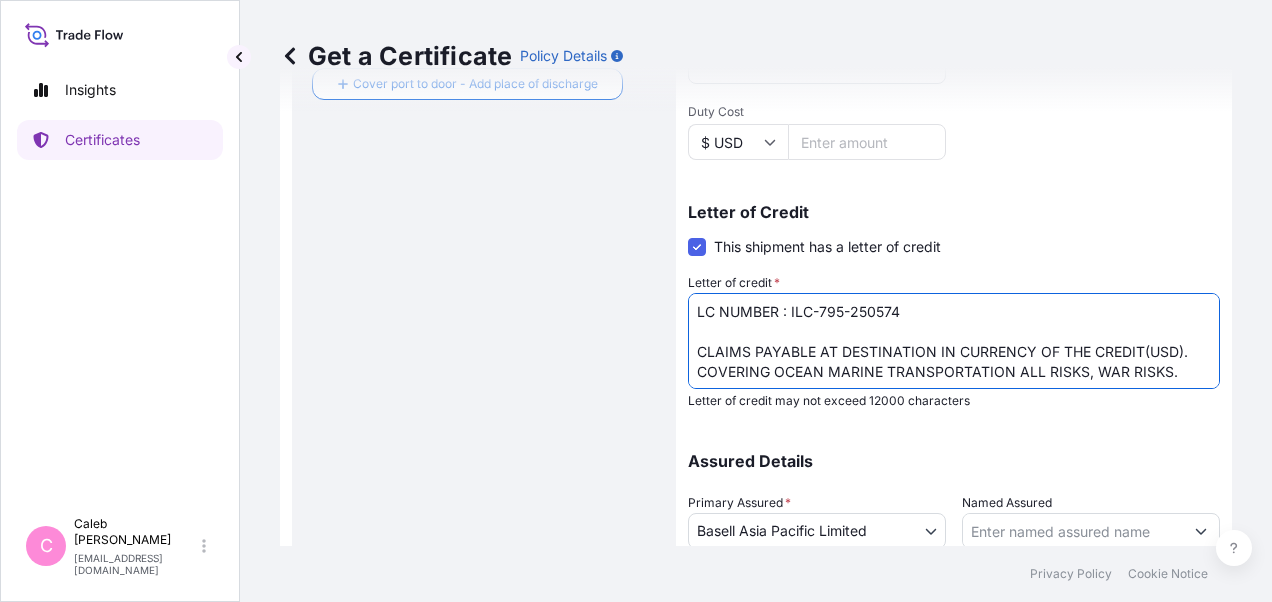 click on "Route Details Reset Route Details   Cover door to port - Add loading place Place of loading Road / [GEOGRAPHIC_DATA] / Inland Origin * [GEOGRAPHIC_DATA] [GEOGRAPHIC_DATA] [GEOGRAPHIC_DATA], [GEOGRAPHIC_DATA] Main transport mode [GEOGRAPHIC_DATA] Destination * [GEOGRAPHIC_DATA][PERSON_NAME][PERSON_NAME], [GEOGRAPHIC_DATA] [GEOGRAPHIC_DATA][PERSON_NAME], [GEOGRAPHIC_DATA] Cover port to door - Add place of discharge Road / [GEOGRAPHIC_DATA] / Inland Place of Discharge" at bounding box center [484, 104] 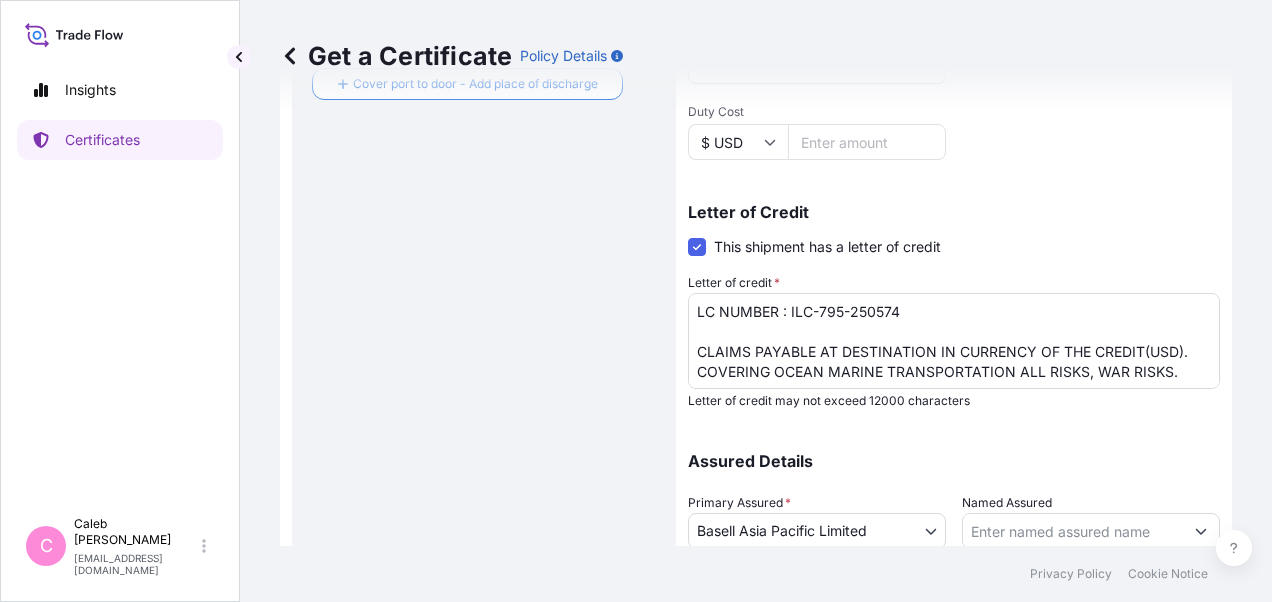 click on "Route Details Reset Route Details   Cover door to port - Add loading place Place of loading Road / [GEOGRAPHIC_DATA] / Inland Origin * [GEOGRAPHIC_DATA] [GEOGRAPHIC_DATA] [GEOGRAPHIC_DATA], [GEOGRAPHIC_DATA] Main transport mode [GEOGRAPHIC_DATA] Destination * [GEOGRAPHIC_DATA][PERSON_NAME][PERSON_NAME], [GEOGRAPHIC_DATA] [GEOGRAPHIC_DATA][PERSON_NAME], [GEOGRAPHIC_DATA] Cover port to door - Add place of discharge Road / [GEOGRAPHIC_DATA] / Inland Place of Discharge" at bounding box center [484, 104] 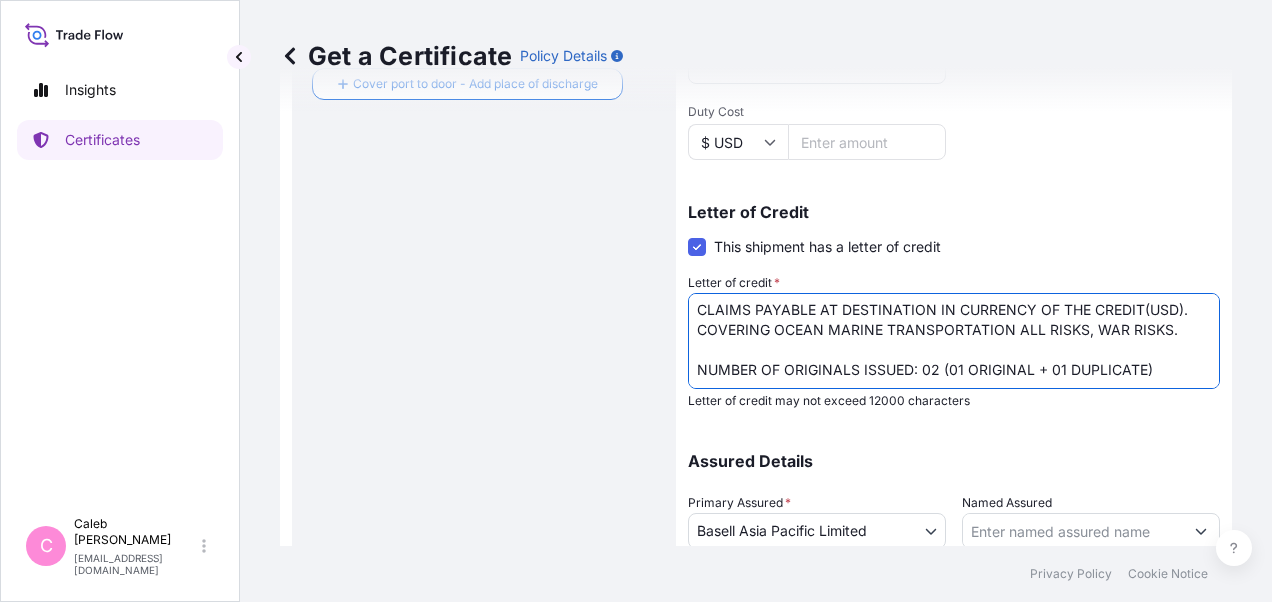 scroll, scrollTop: 62, scrollLeft: 0, axis: vertical 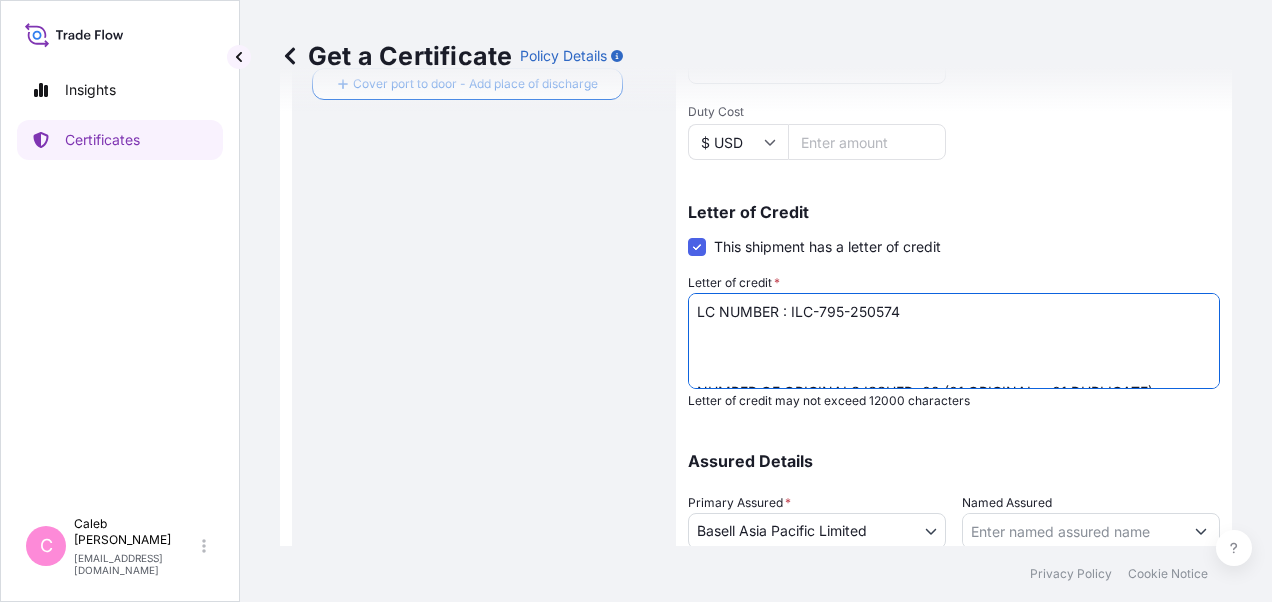 paste on "CLAIMS TO BE PAYABLE IN [GEOGRAPHIC_DATA].
INSURANCE MUST COVER INSTITUTE CARGO CLAUSES (ALL RISKS)." 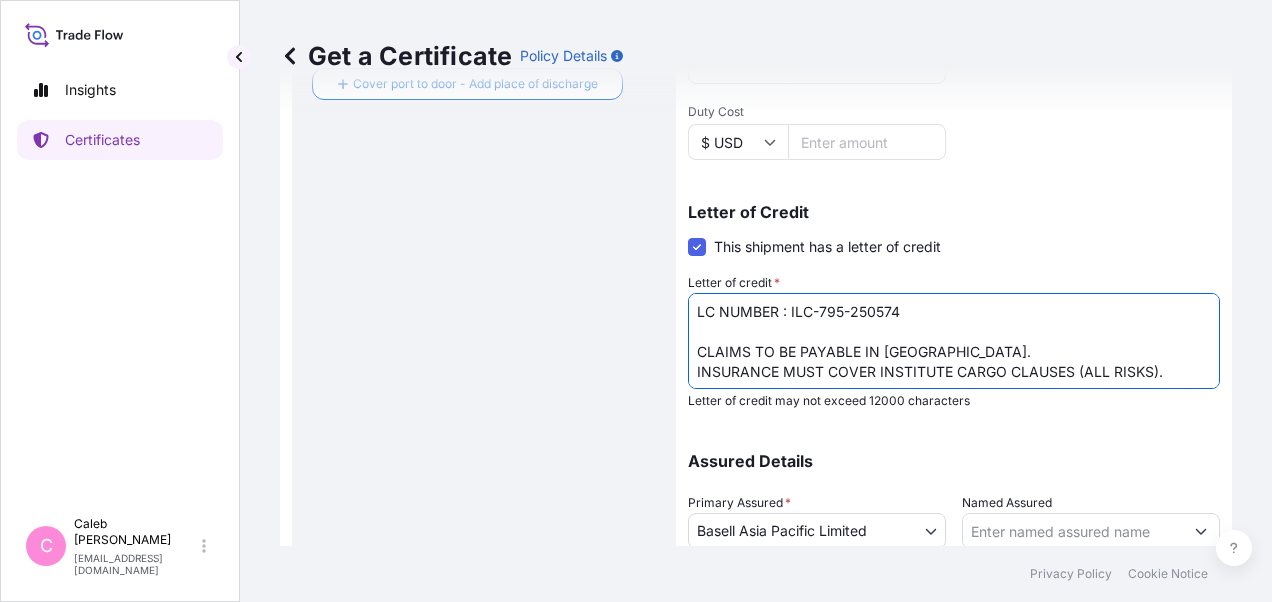 click on "LC NUMBER : LC33399C500429
CLAIMS PAYABLE AT DESTINATION IN CURRENCY OF THE CREDIT(USD). COVERING OCEAN MARINE TRANSPORTATION ALL RISKS, WAR RISKS.
NUMBER OF ORIGINALS ISSUED: 02 (01 ORIGINAL + 01 DUPLICATE)" at bounding box center (954, 341) 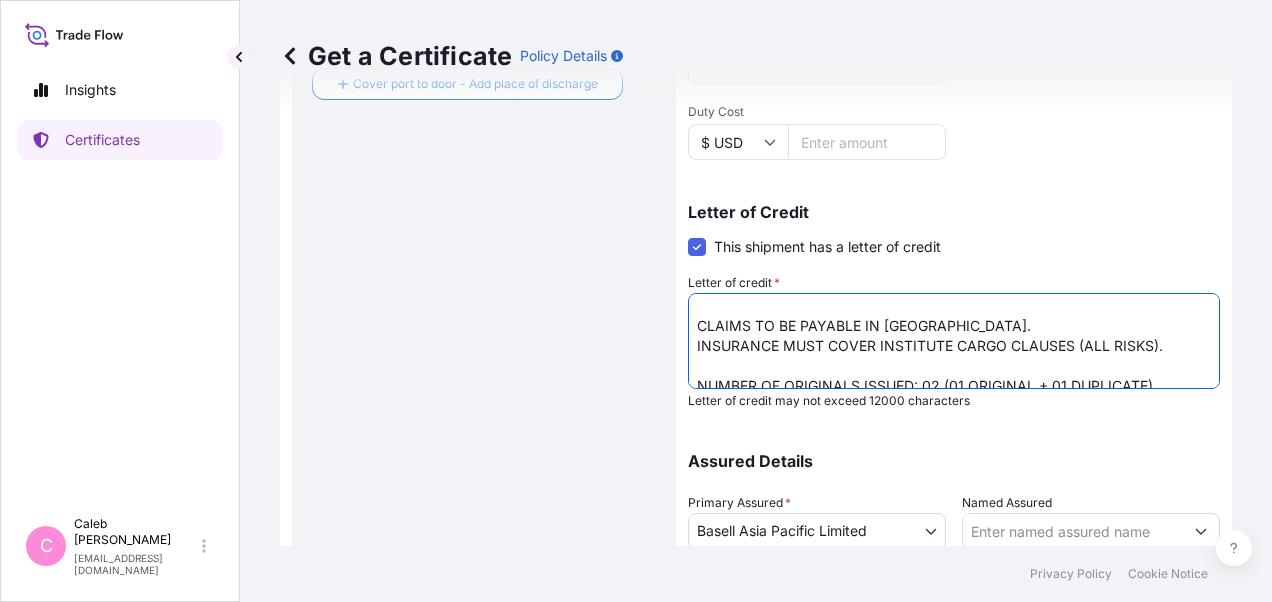 scroll, scrollTop: 40, scrollLeft: 0, axis: vertical 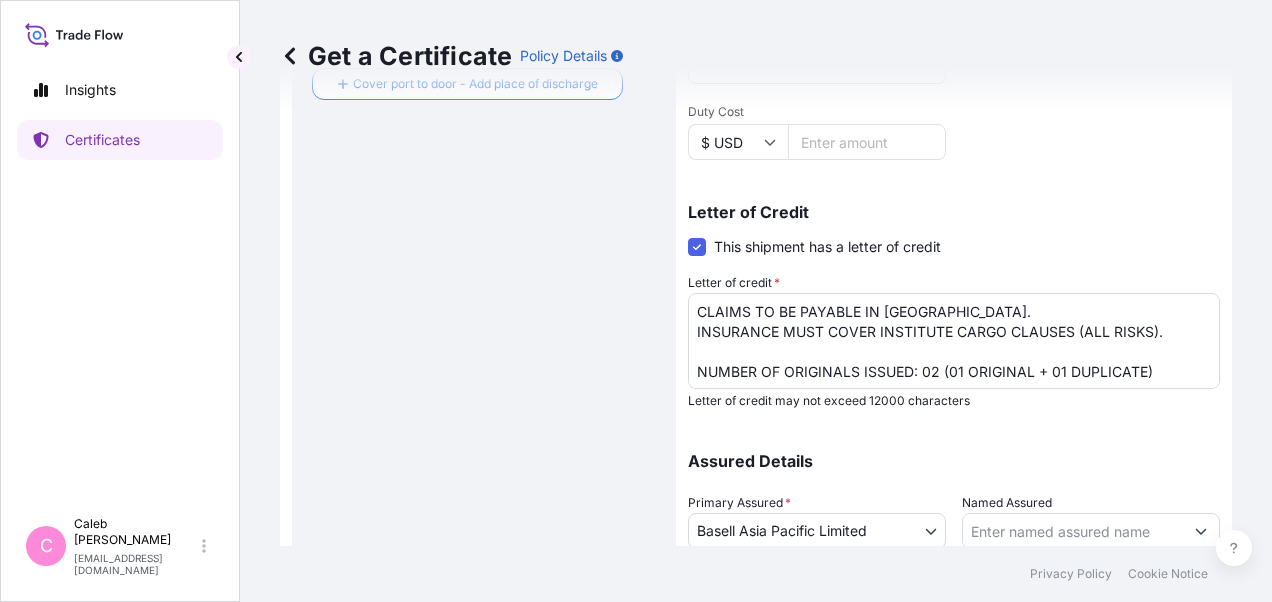 click on "Route Details Reset Route Details   Cover door to port - Add loading place Place of loading Road / [GEOGRAPHIC_DATA] / Inland Origin * [GEOGRAPHIC_DATA] [GEOGRAPHIC_DATA] [GEOGRAPHIC_DATA], [GEOGRAPHIC_DATA] Main transport mode [GEOGRAPHIC_DATA] Destination * [GEOGRAPHIC_DATA][PERSON_NAME][PERSON_NAME], [GEOGRAPHIC_DATA] [GEOGRAPHIC_DATA][PERSON_NAME], [GEOGRAPHIC_DATA] Cover port to door - Add place of discharge Road / [GEOGRAPHIC_DATA] / Inland Place of Discharge" at bounding box center [484, 104] 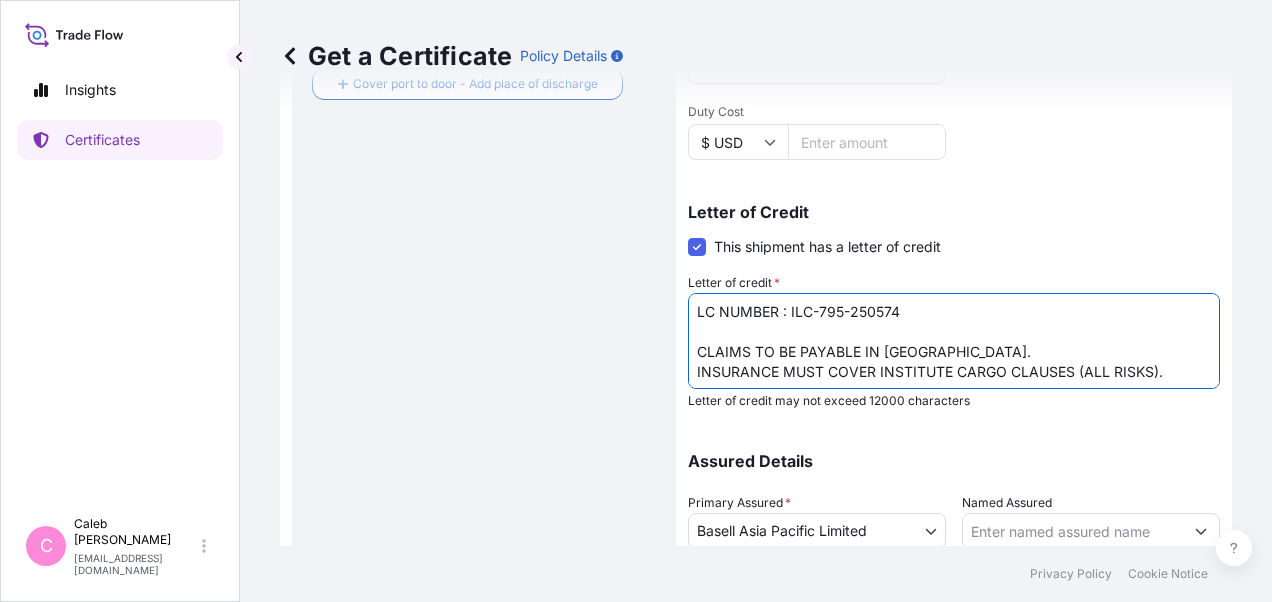 click on "LC NUMBER : LC33399C500429
CLAIMS PAYABLE AT DESTINATION IN CURRENCY OF THE CREDIT(USD). COVERING OCEAN MARINE TRANSPORTATION ALL RISKS, WAR RISKS.
NUMBER OF ORIGINALS ISSUED: 02 (01 ORIGINAL + 01 DUPLICATE)" at bounding box center [954, 341] 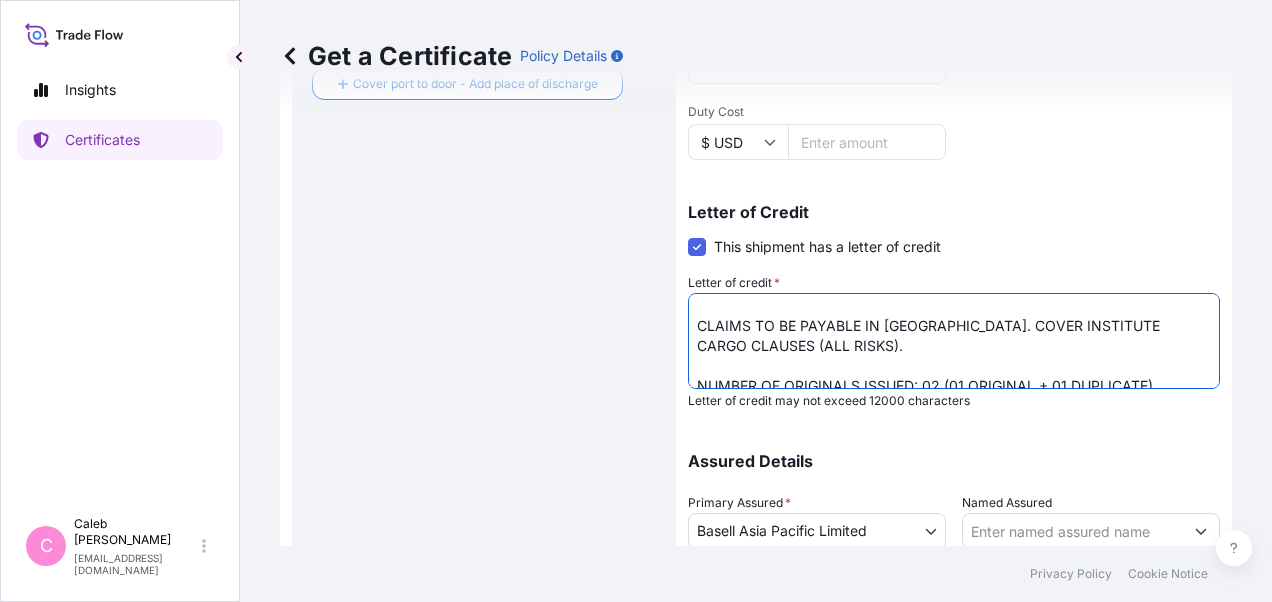 scroll, scrollTop: 40, scrollLeft: 0, axis: vertical 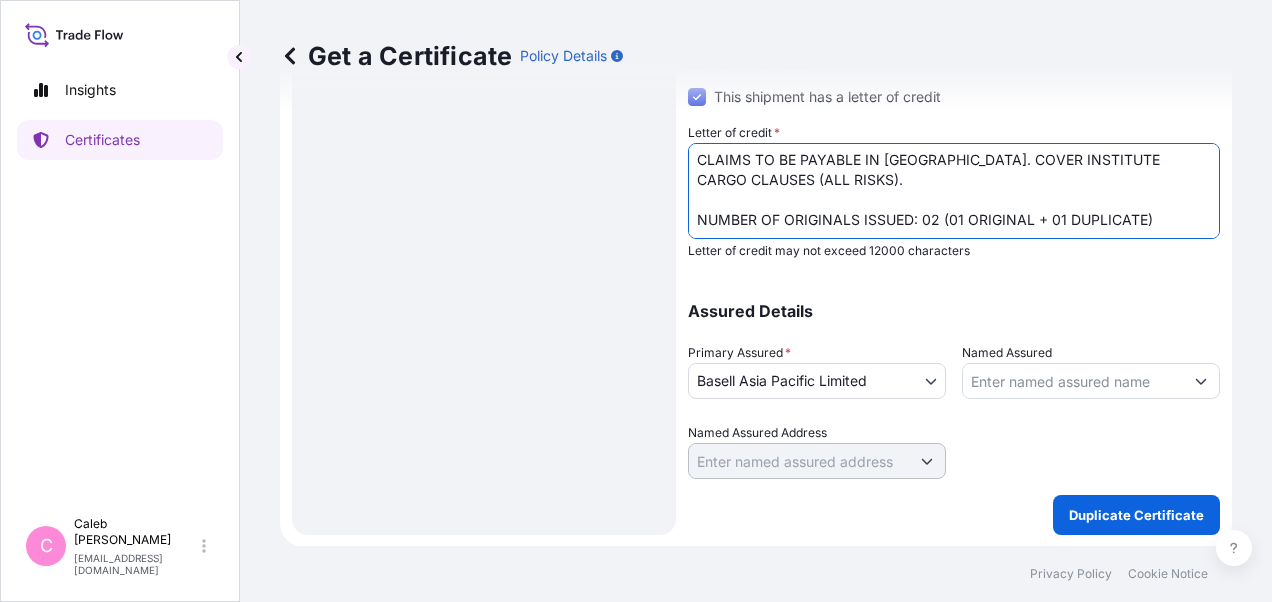 type on "LC NUMBER : ILC-795-250574
CLAIMS TO BE PAYABLE IN [GEOGRAPHIC_DATA]. COVER INSTITUTE CARGO CLAUSES (ALL RISKS).
NUMBER OF ORIGINALS ISSUED: 02 (01 ORIGINAL + 01 DUPLICATE)" 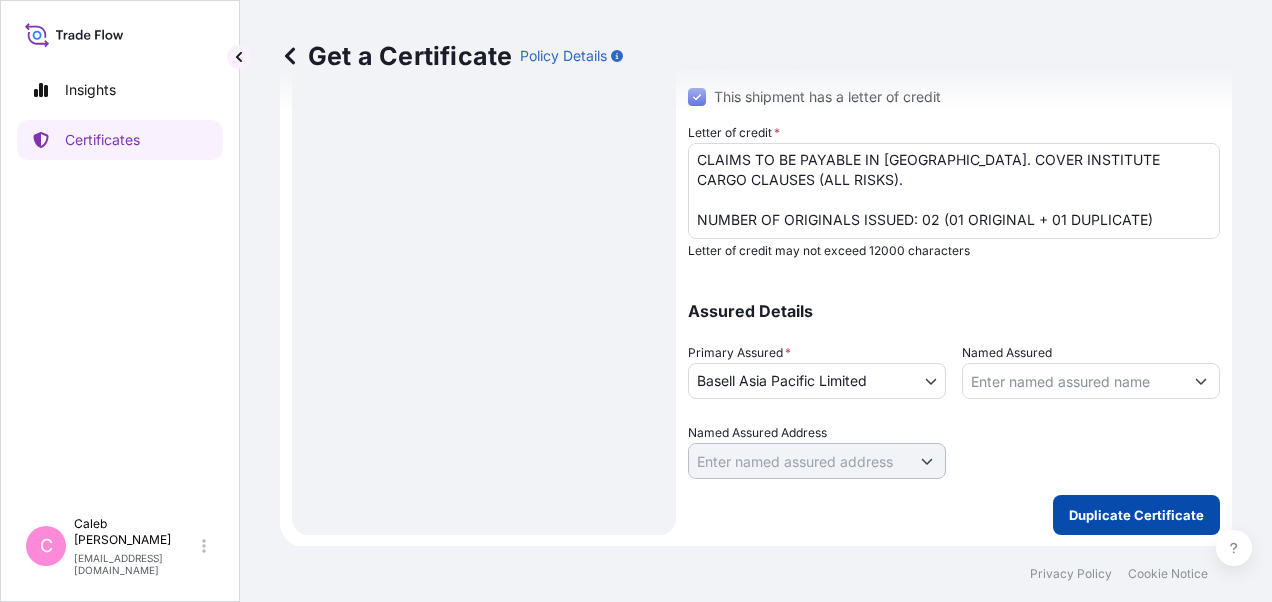 click on "Duplicate Certificate" at bounding box center (1136, 515) 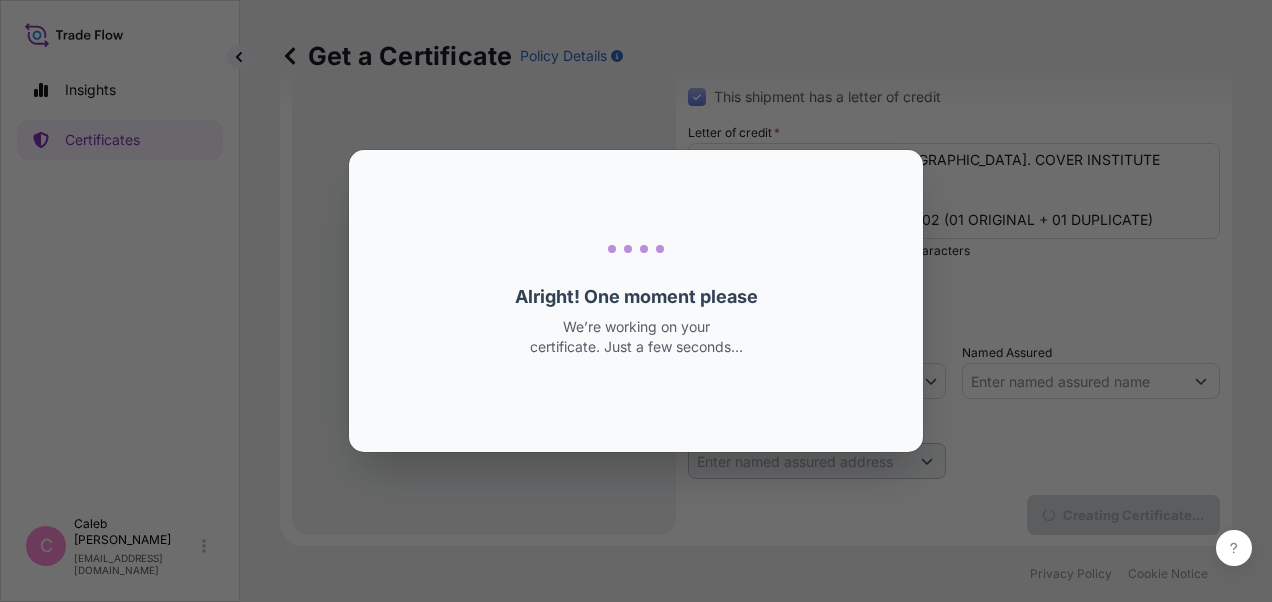 scroll, scrollTop: 0, scrollLeft: 0, axis: both 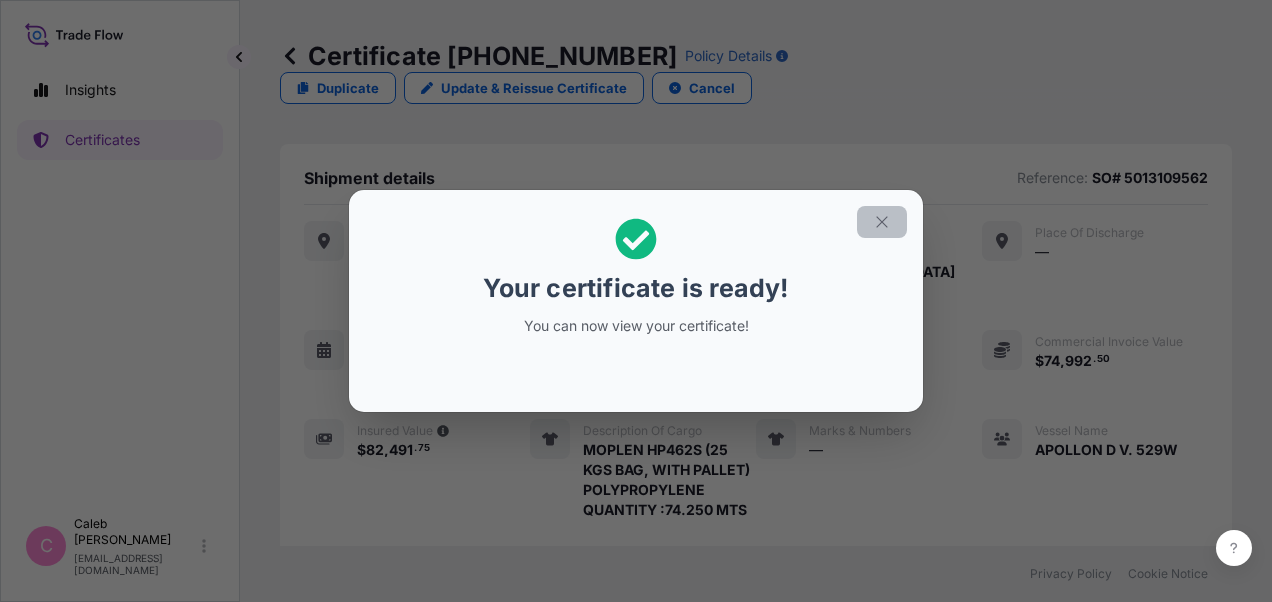 click 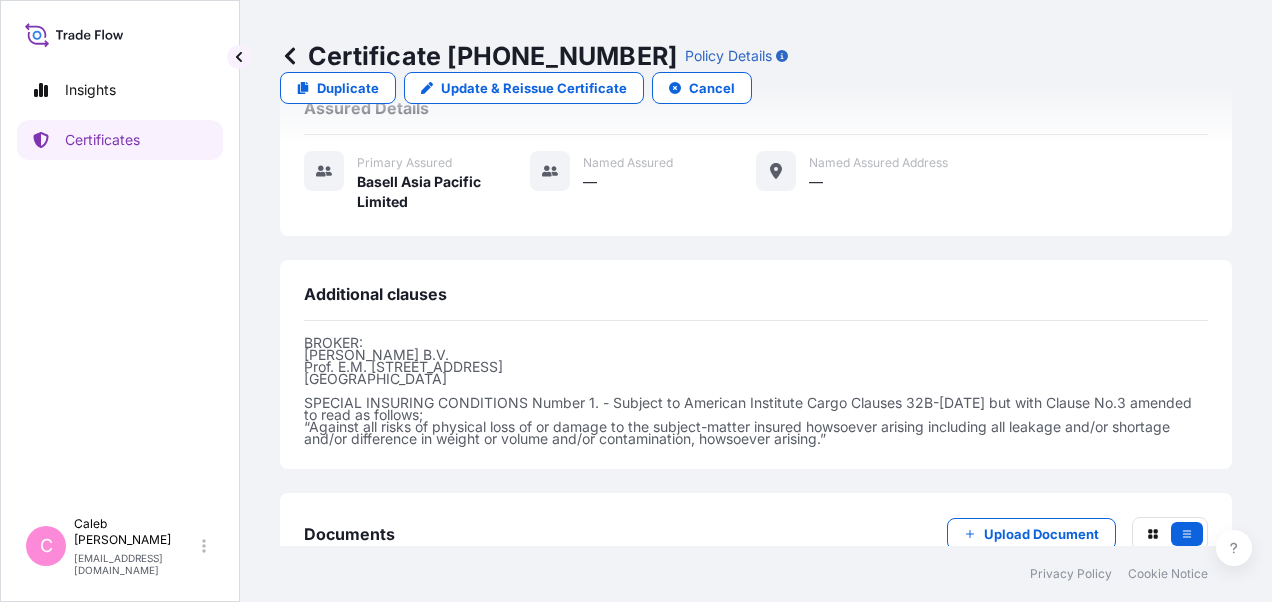scroll, scrollTop: 854, scrollLeft: 0, axis: vertical 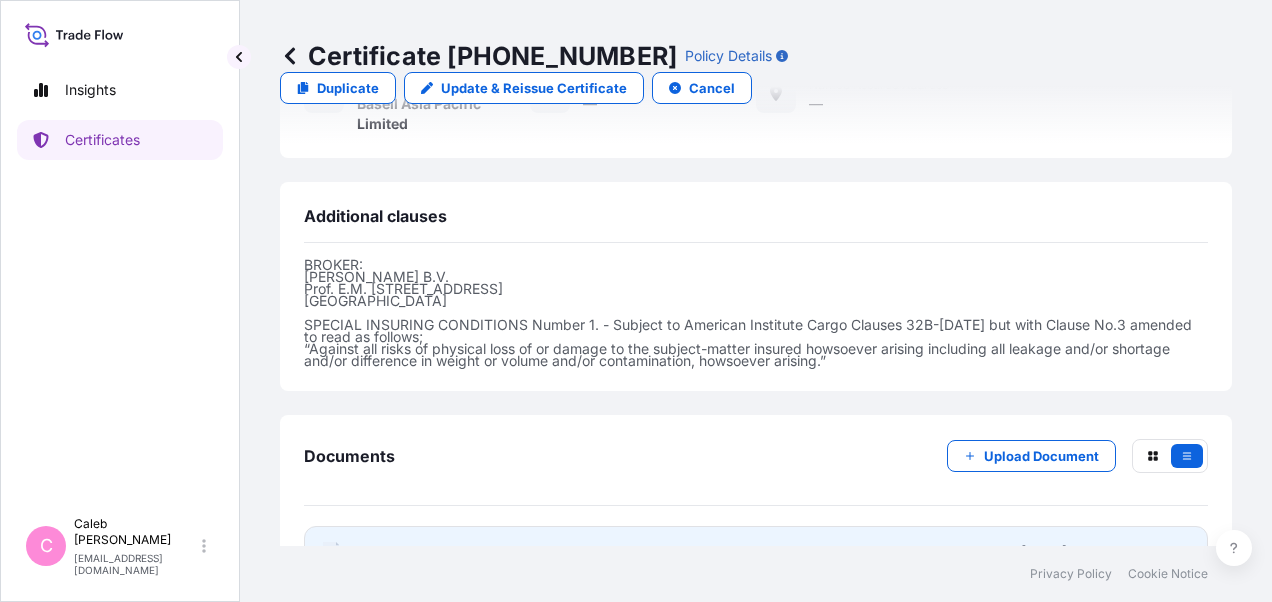 click on "Certificate" at bounding box center (393, 552) 